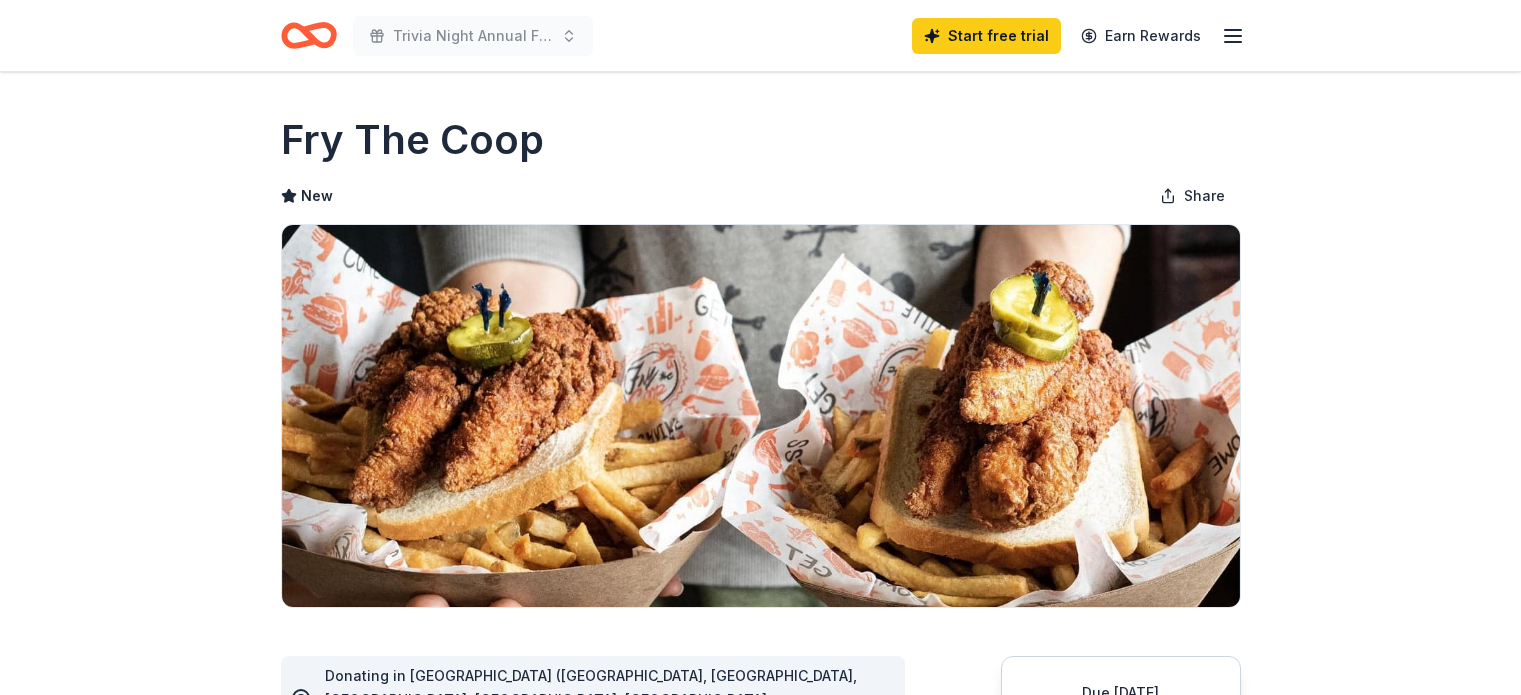 scroll, scrollTop: 0, scrollLeft: 0, axis: both 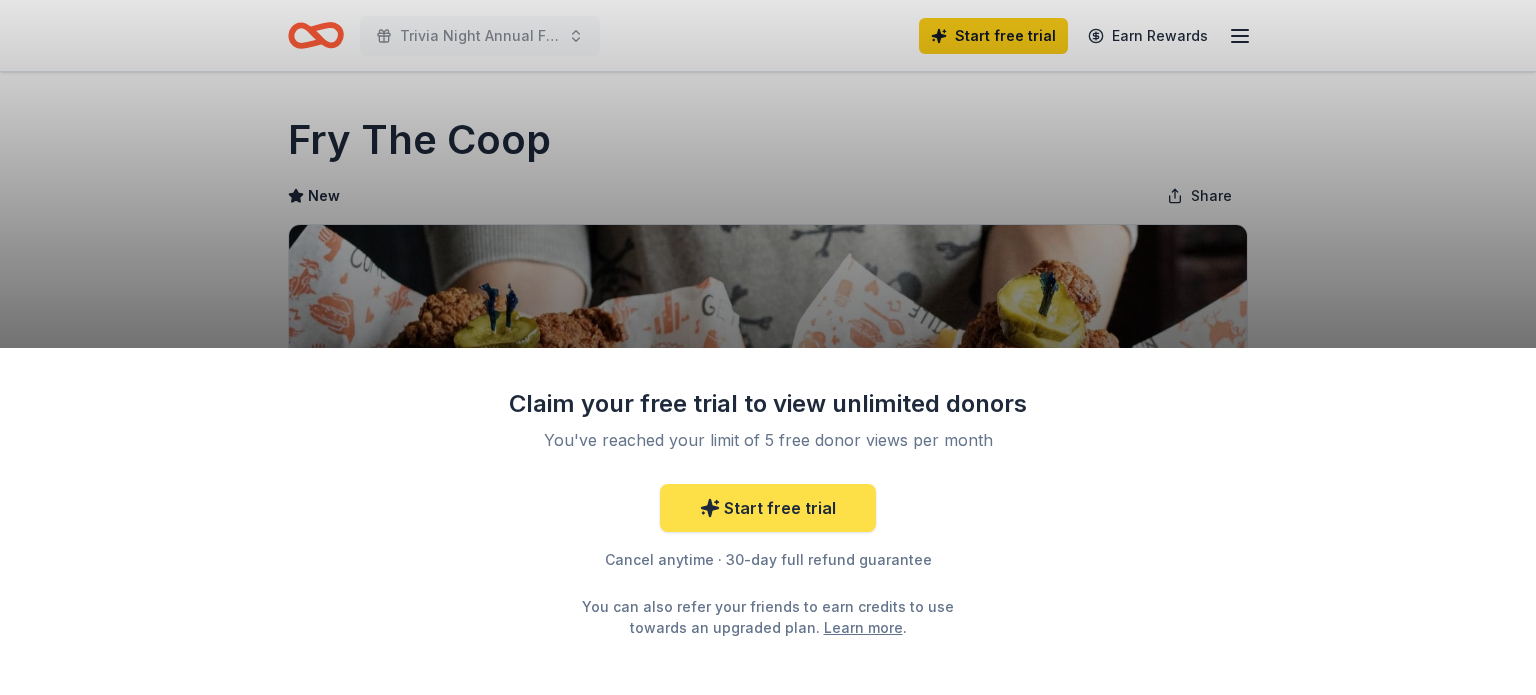 click on "Start free  trial" at bounding box center (768, 508) 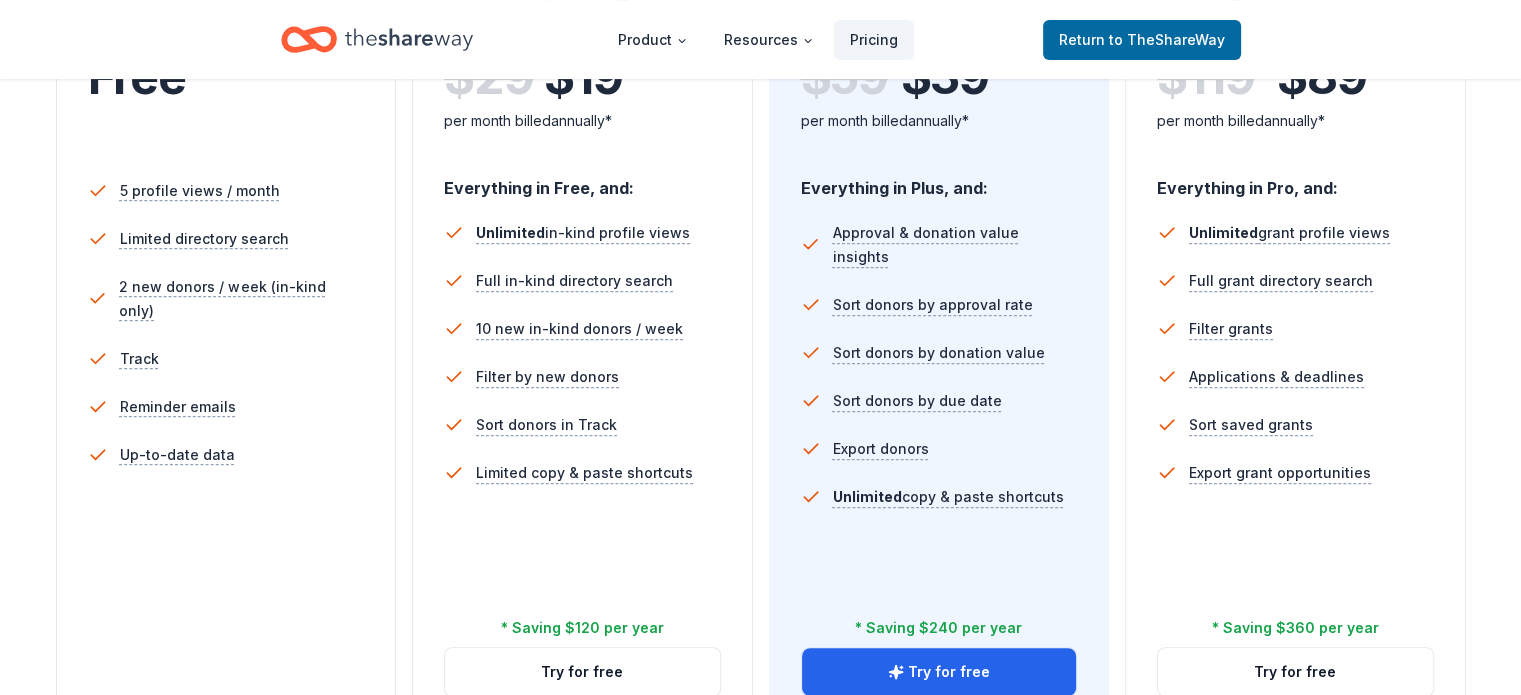 scroll, scrollTop: 578, scrollLeft: 0, axis: vertical 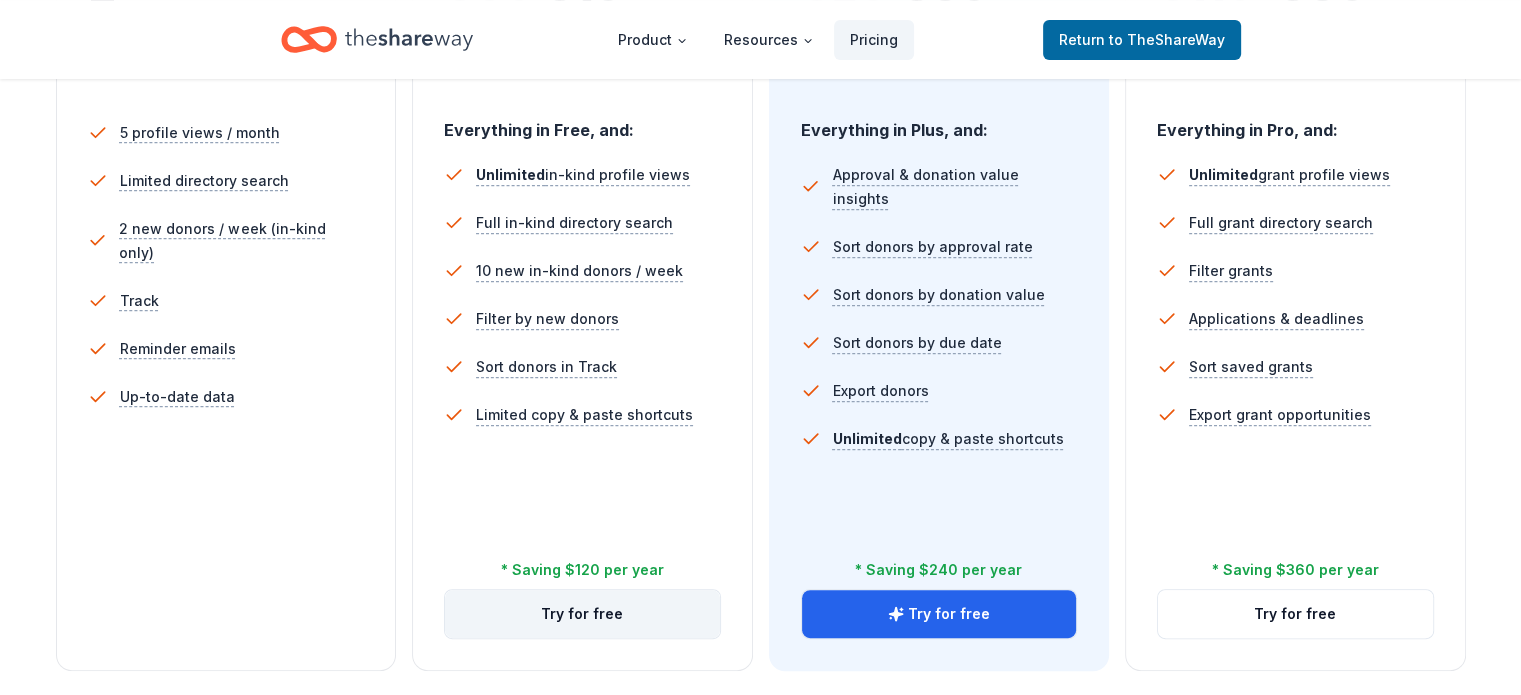 click on "Try for free" at bounding box center [582, 614] 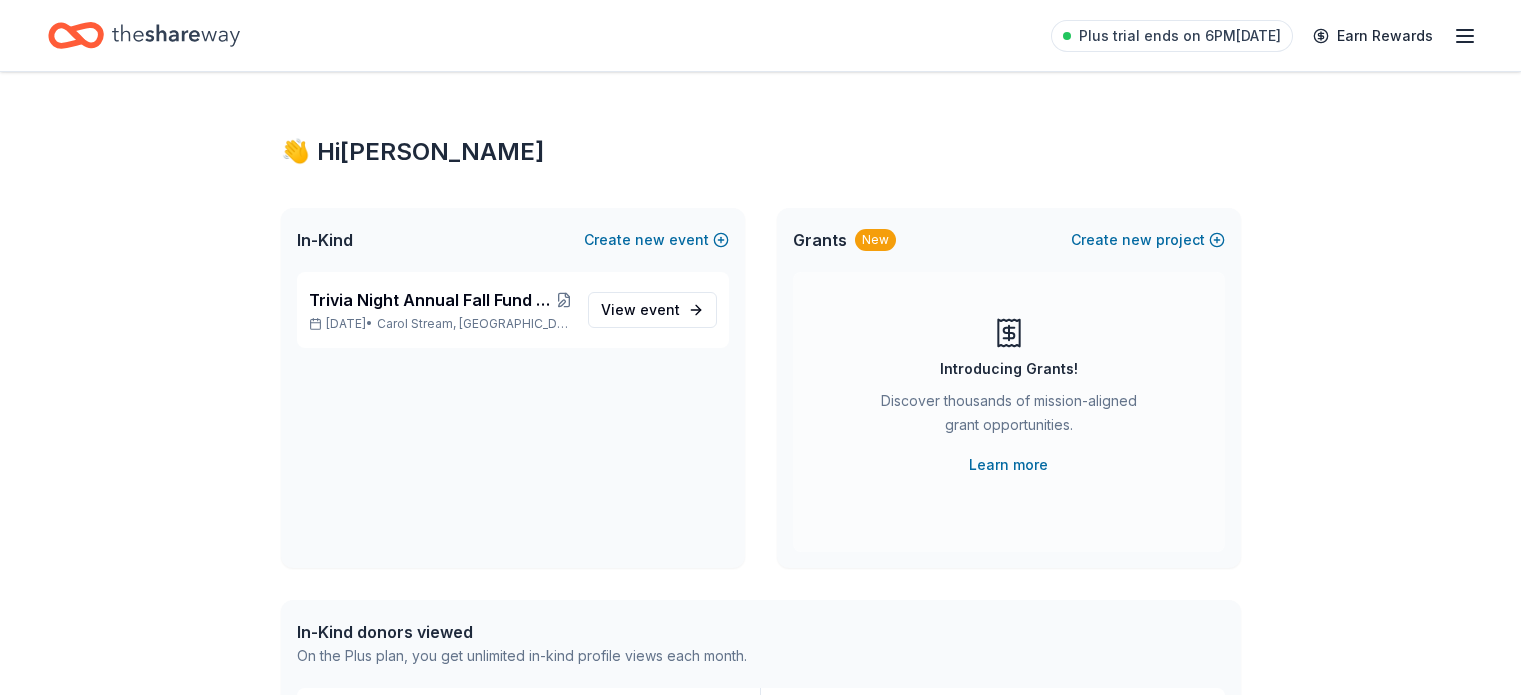 scroll, scrollTop: 0, scrollLeft: 0, axis: both 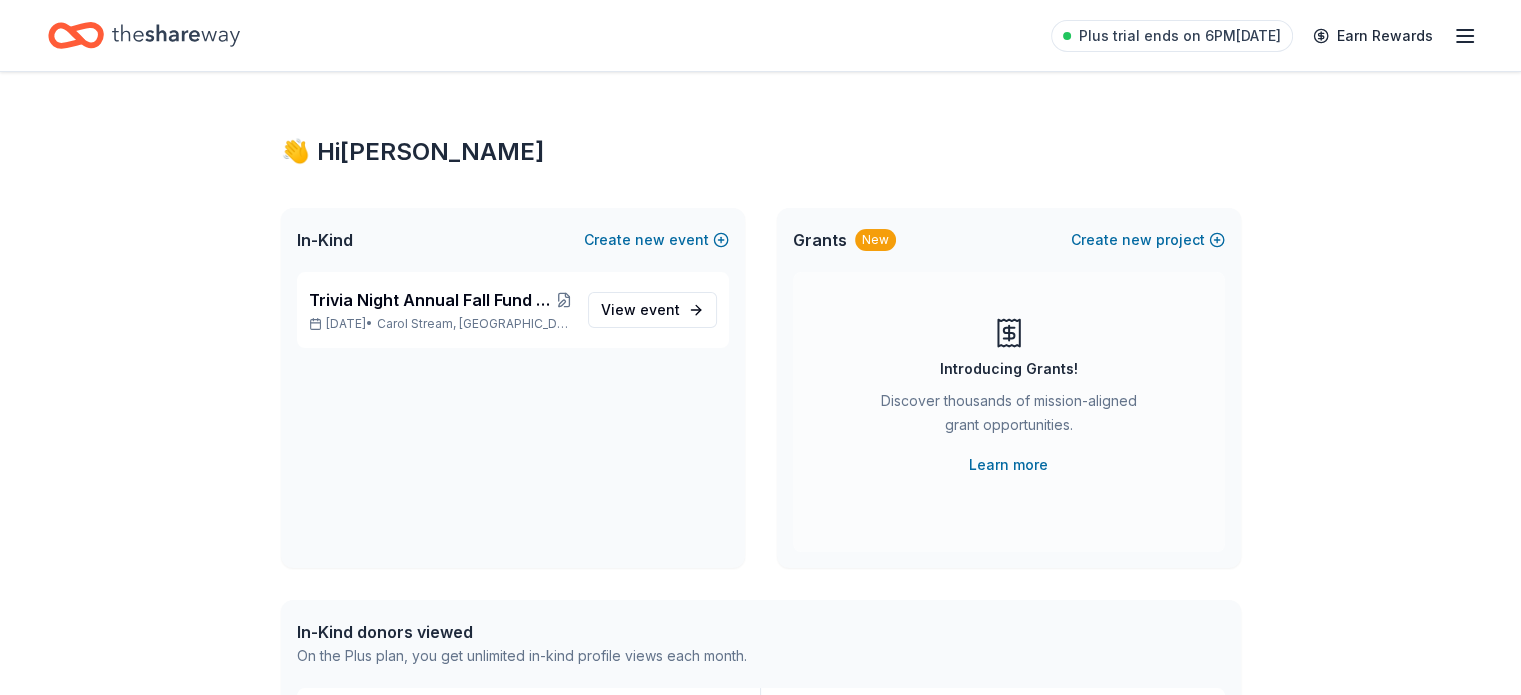 click 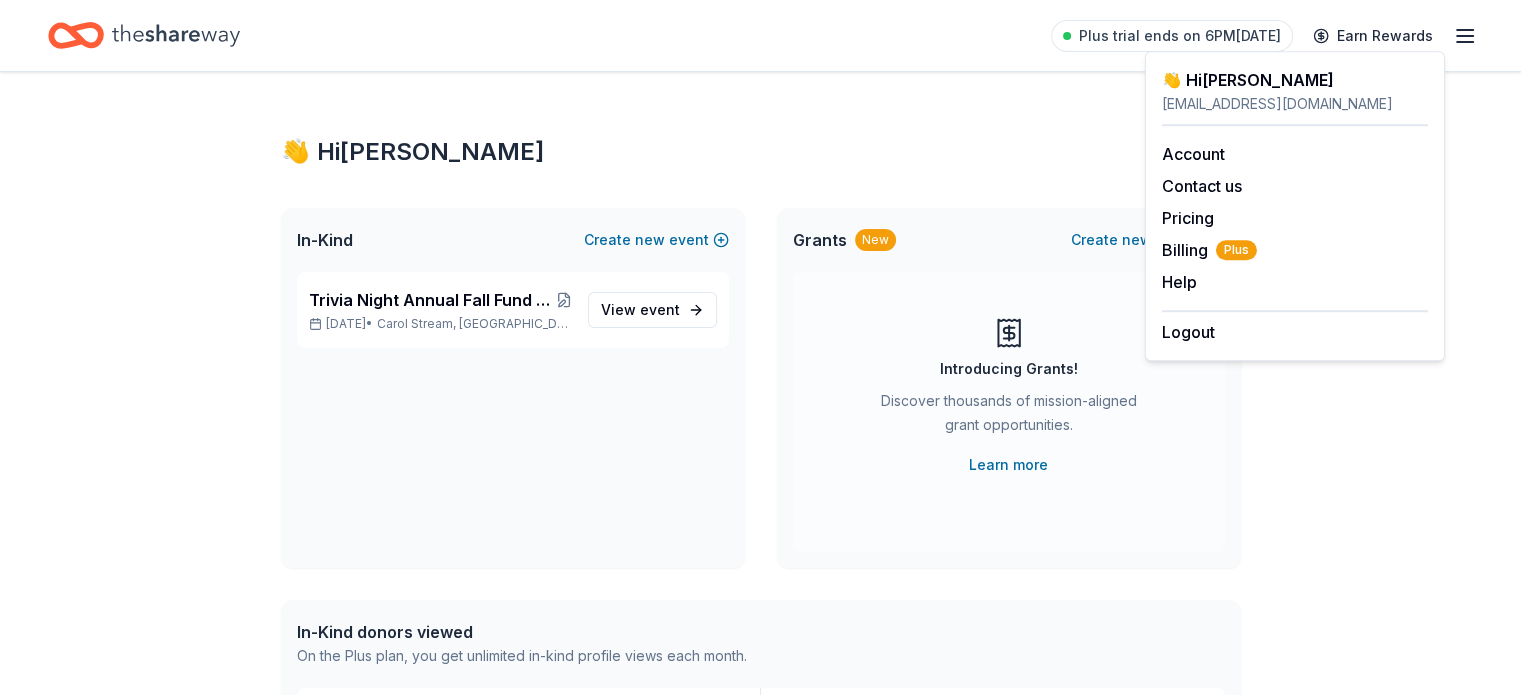 click 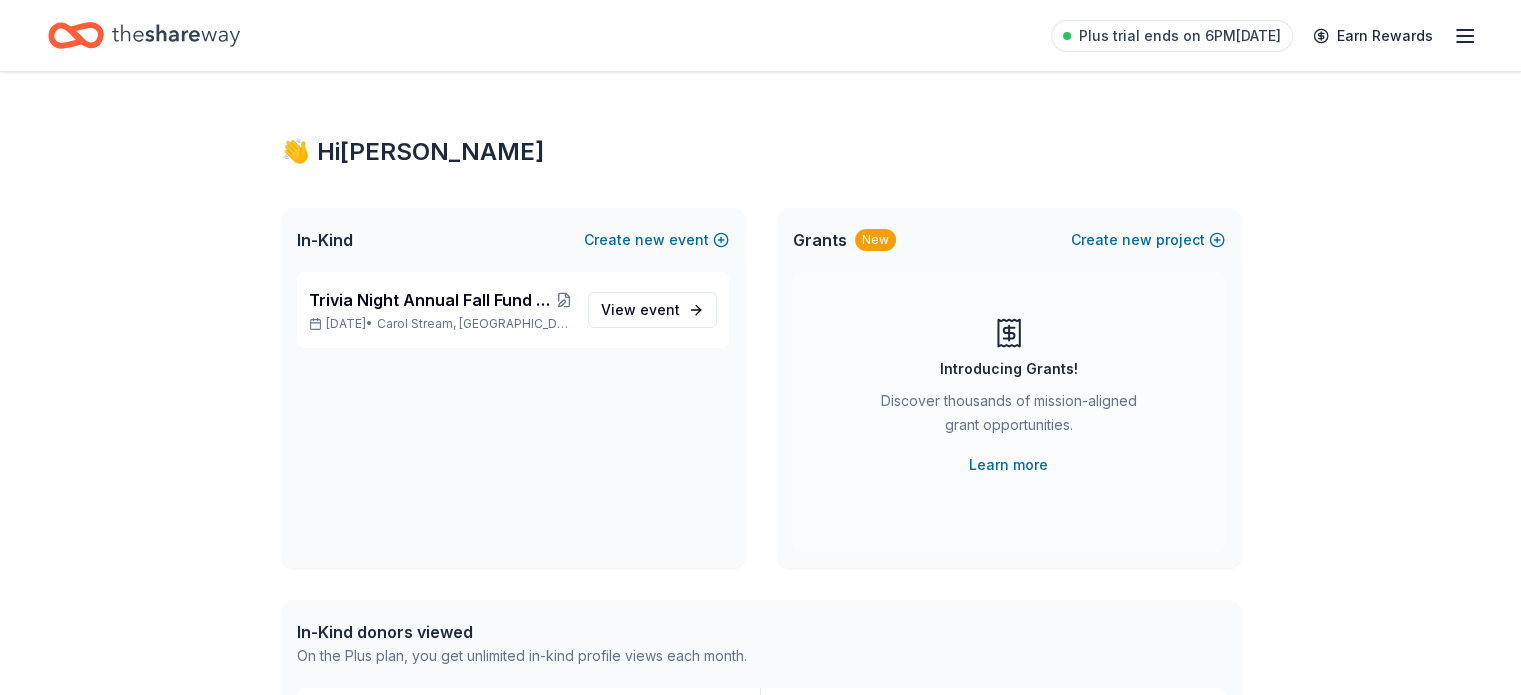 click 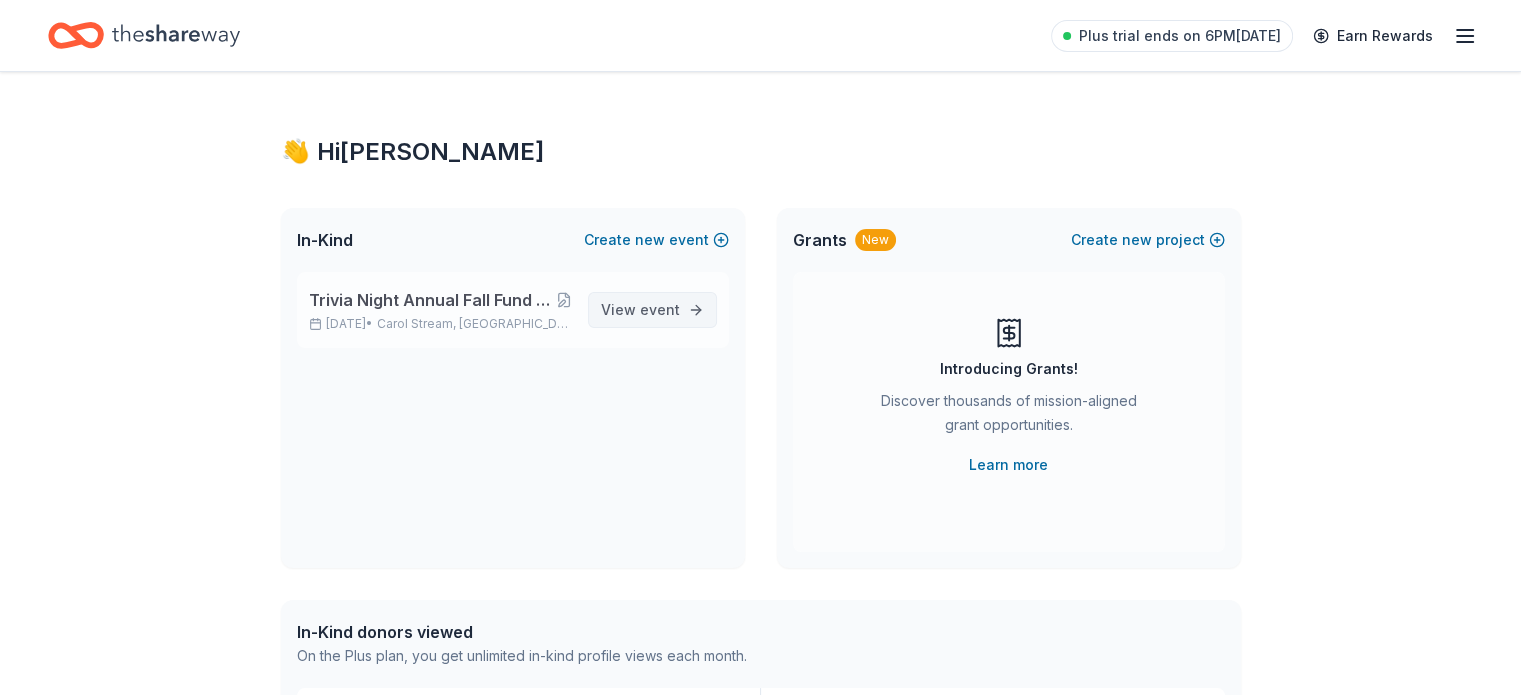 click on "View   event" at bounding box center (652, 310) 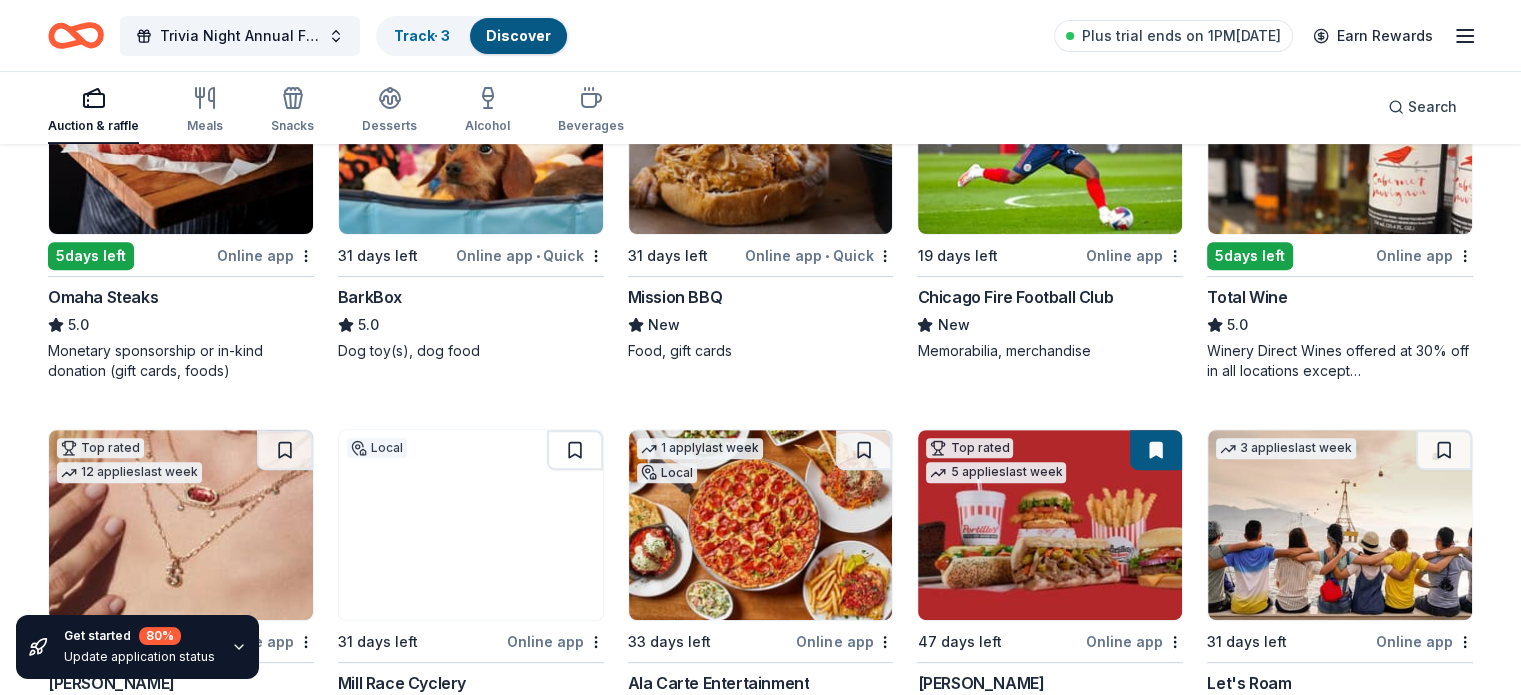 scroll, scrollTop: 740, scrollLeft: 0, axis: vertical 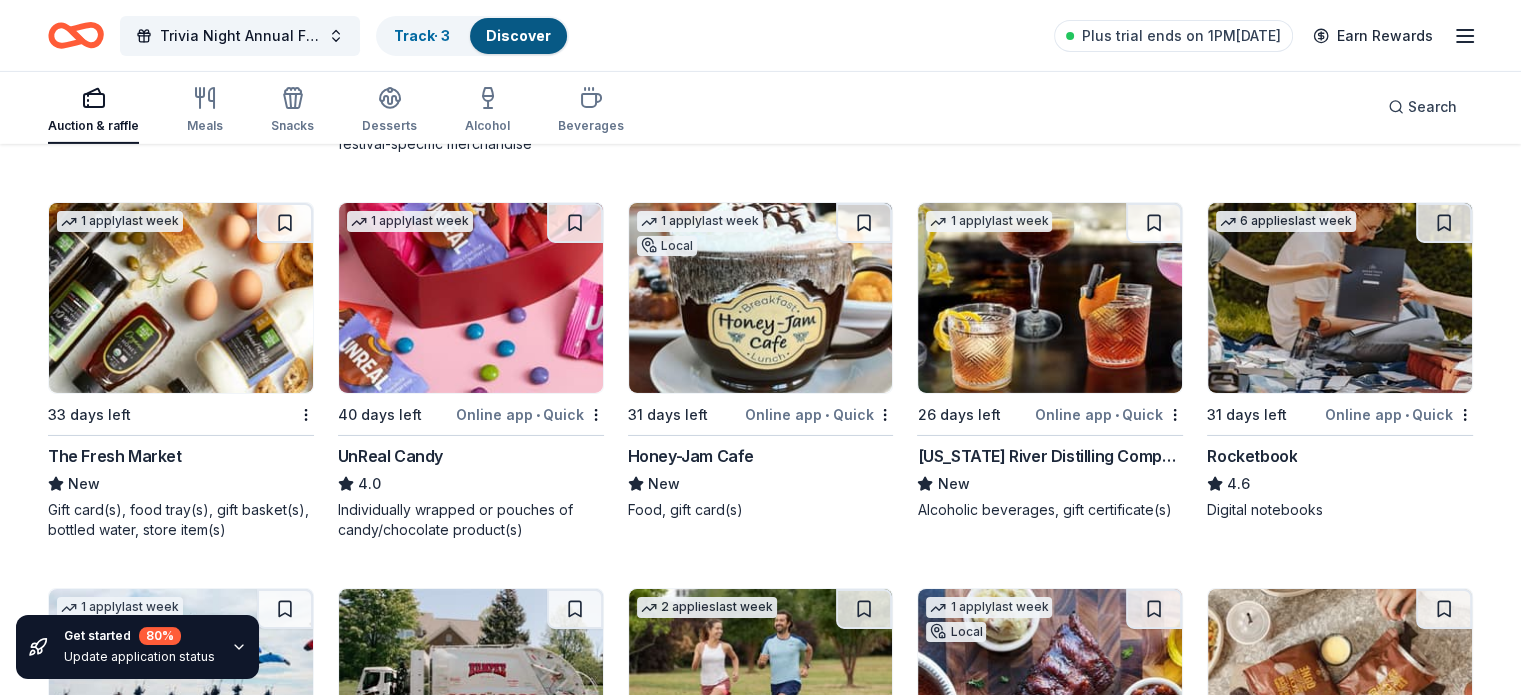 click at bounding box center (761, 298) 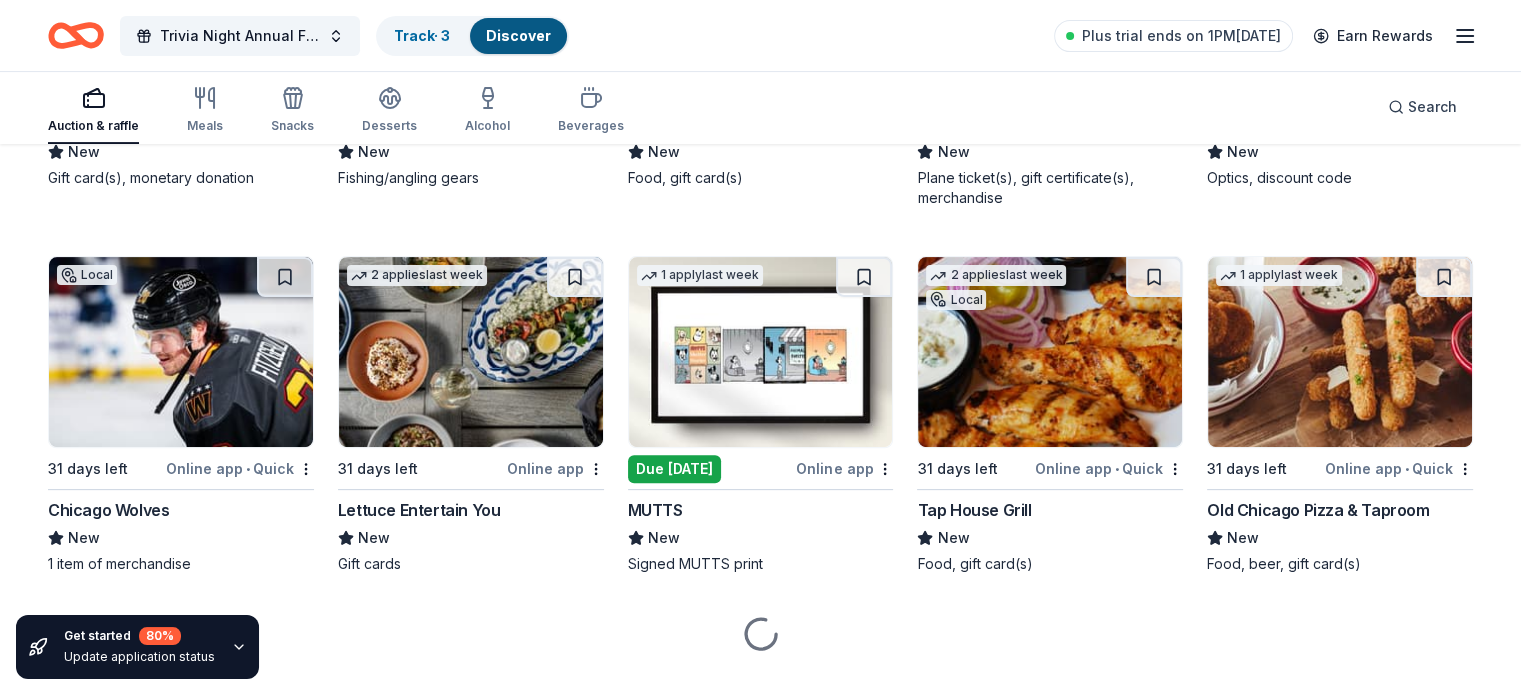 scroll, scrollTop: 8211, scrollLeft: 0, axis: vertical 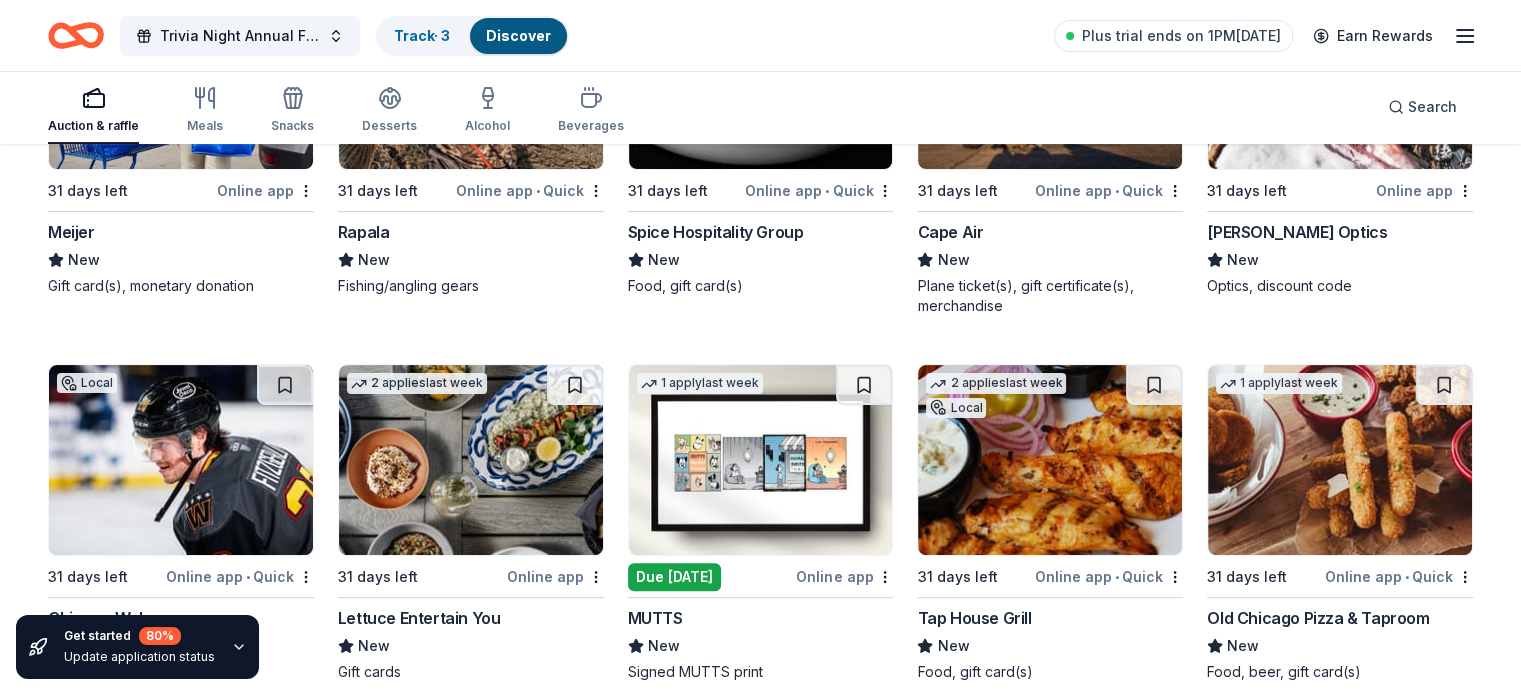 click at bounding box center (471, 460) 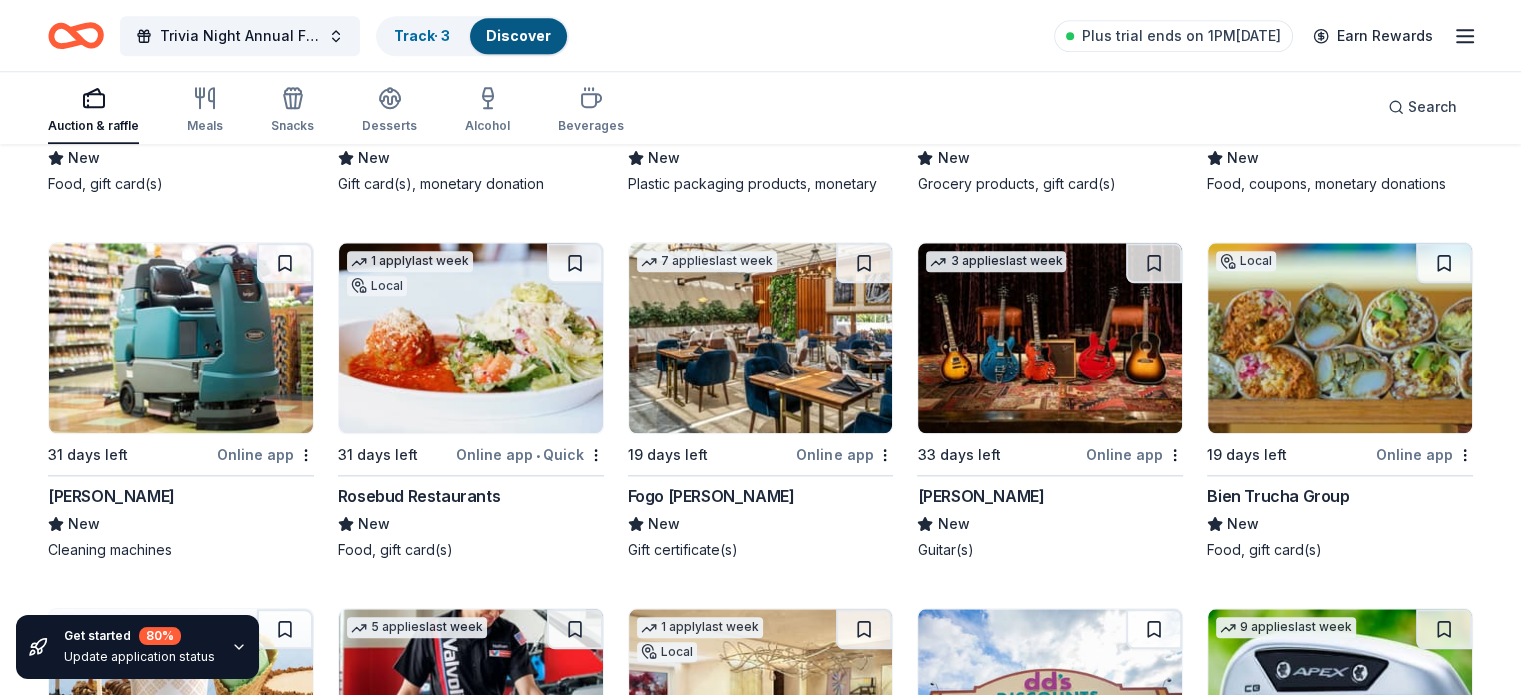 scroll, scrollTop: 9681, scrollLeft: 0, axis: vertical 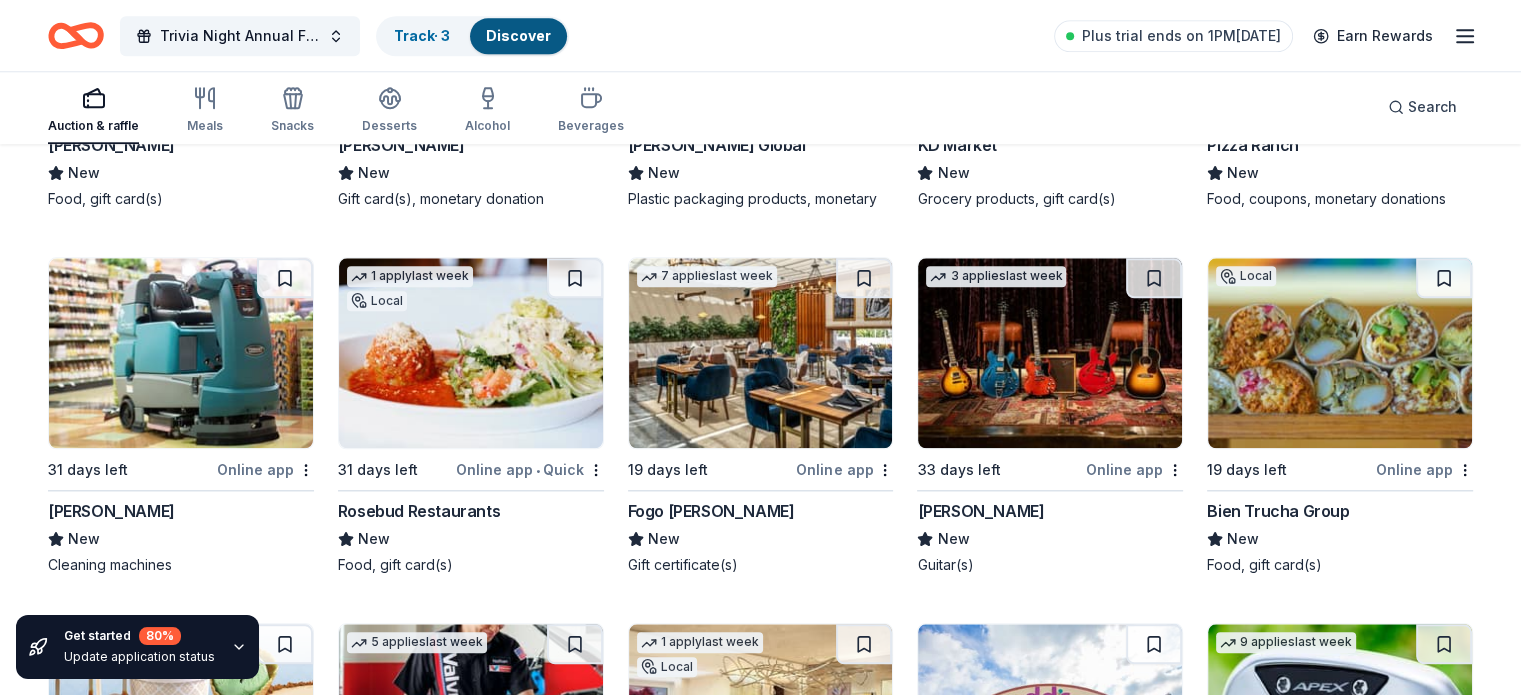 click at bounding box center (471, 353) 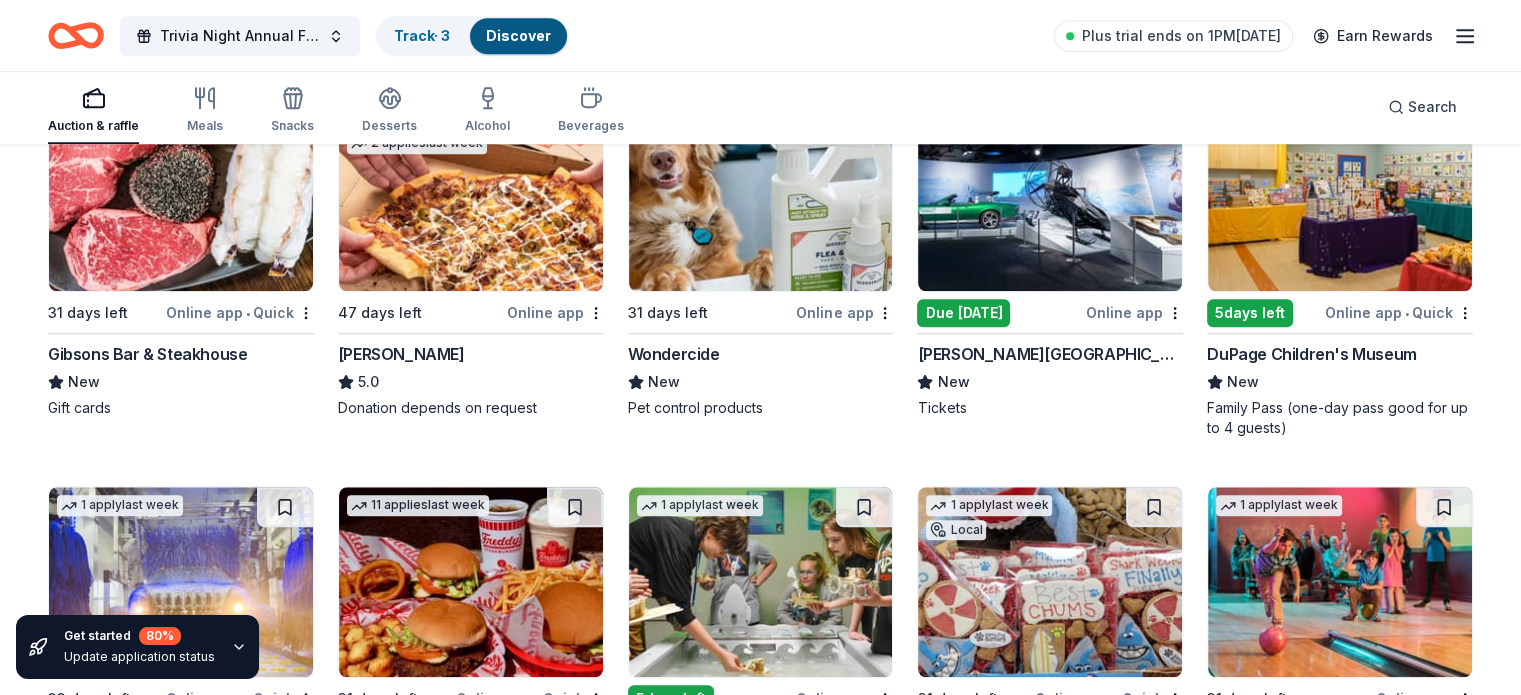 scroll, scrollTop: 1768, scrollLeft: 0, axis: vertical 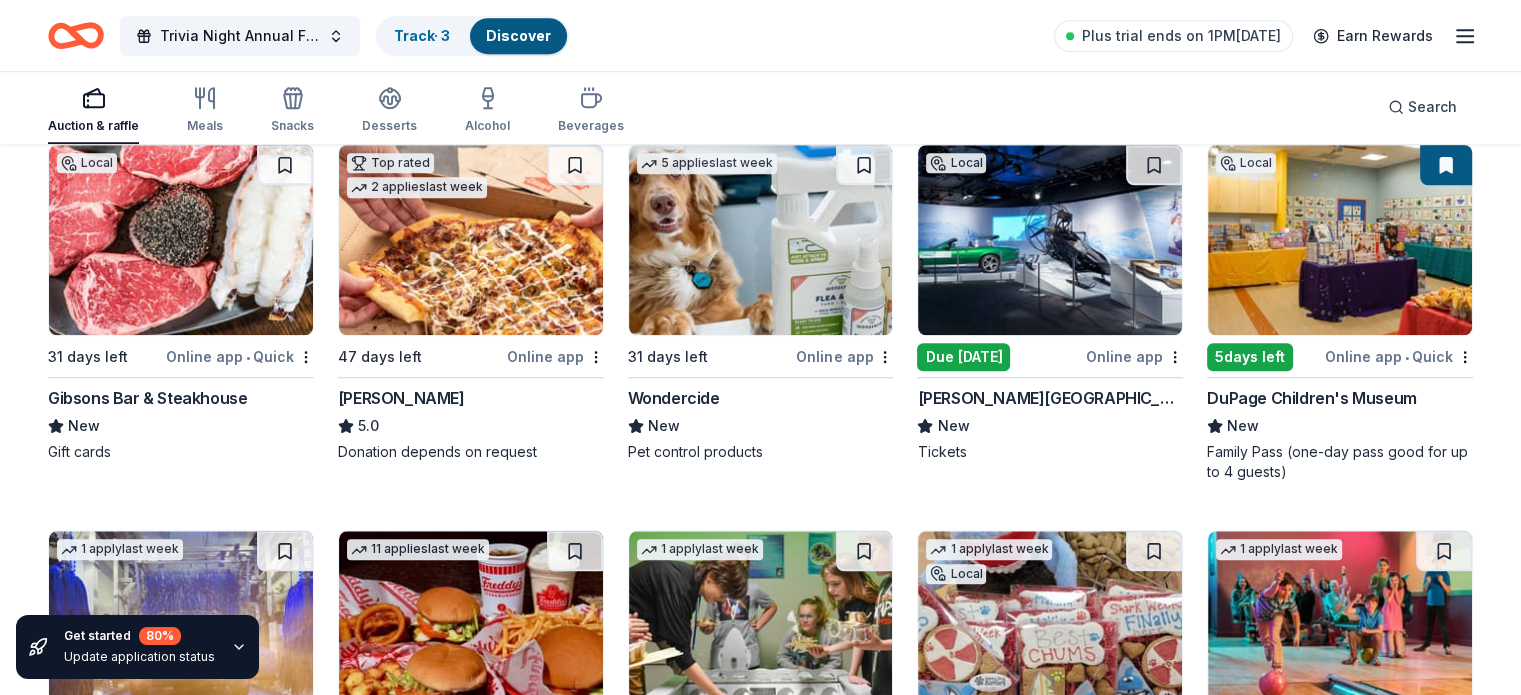click at bounding box center [1050, 240] 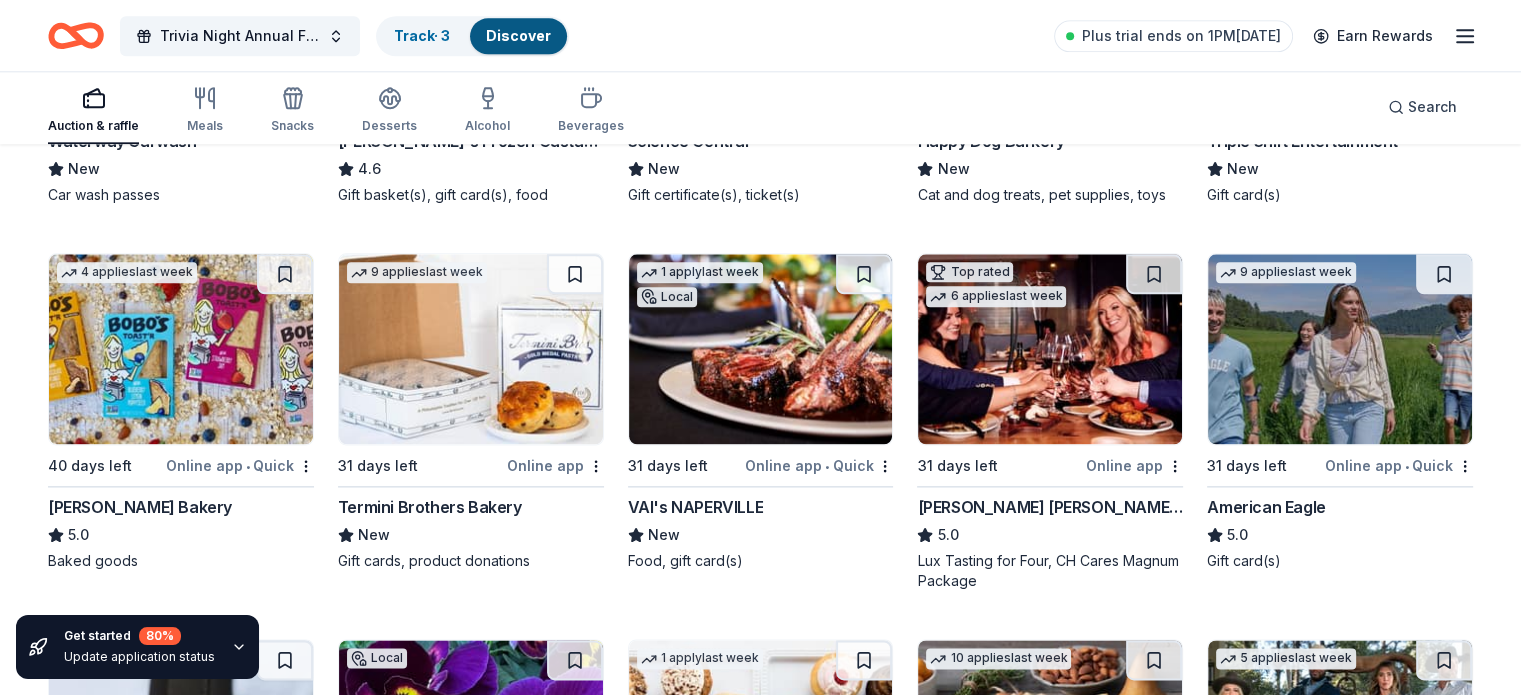 scroll, scrollTop: 2512, scrollLeft: 0, axis: vertical 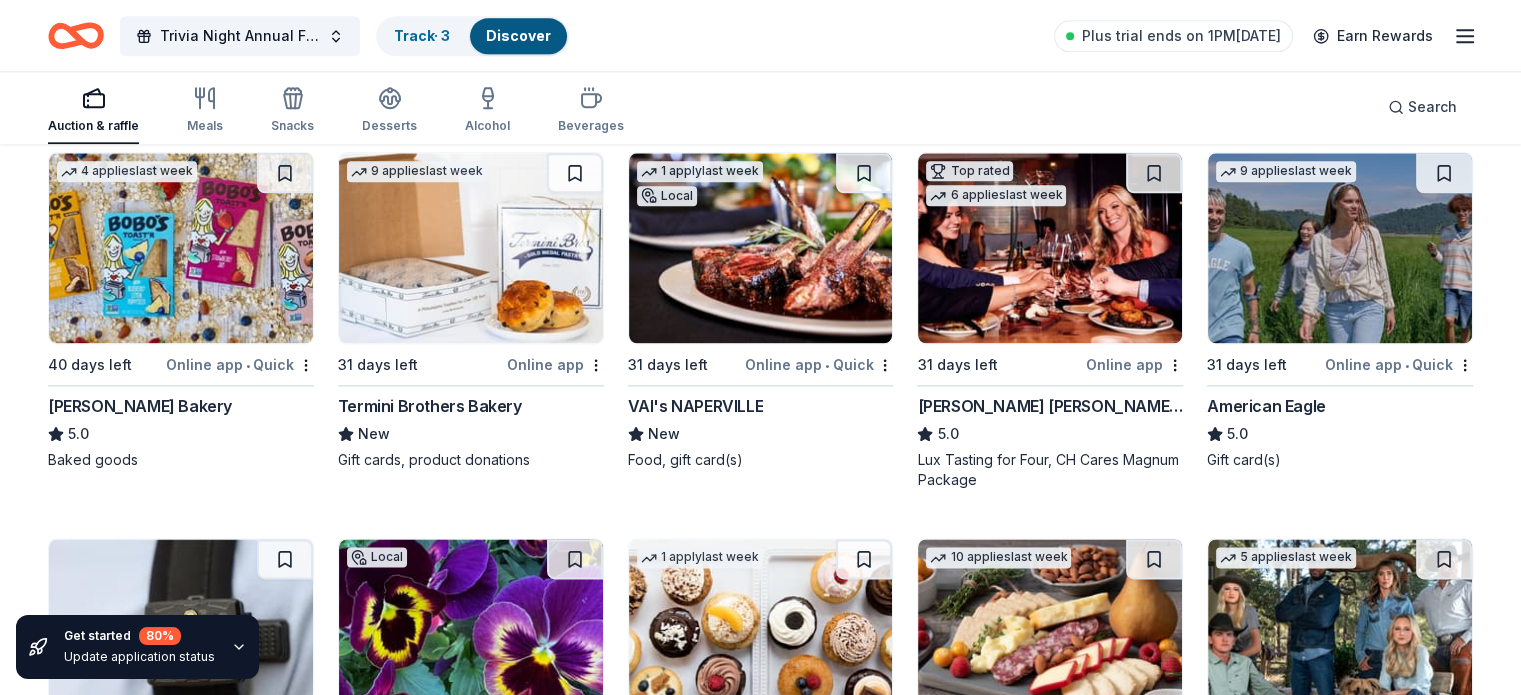 click at bounding box center (761, 248) 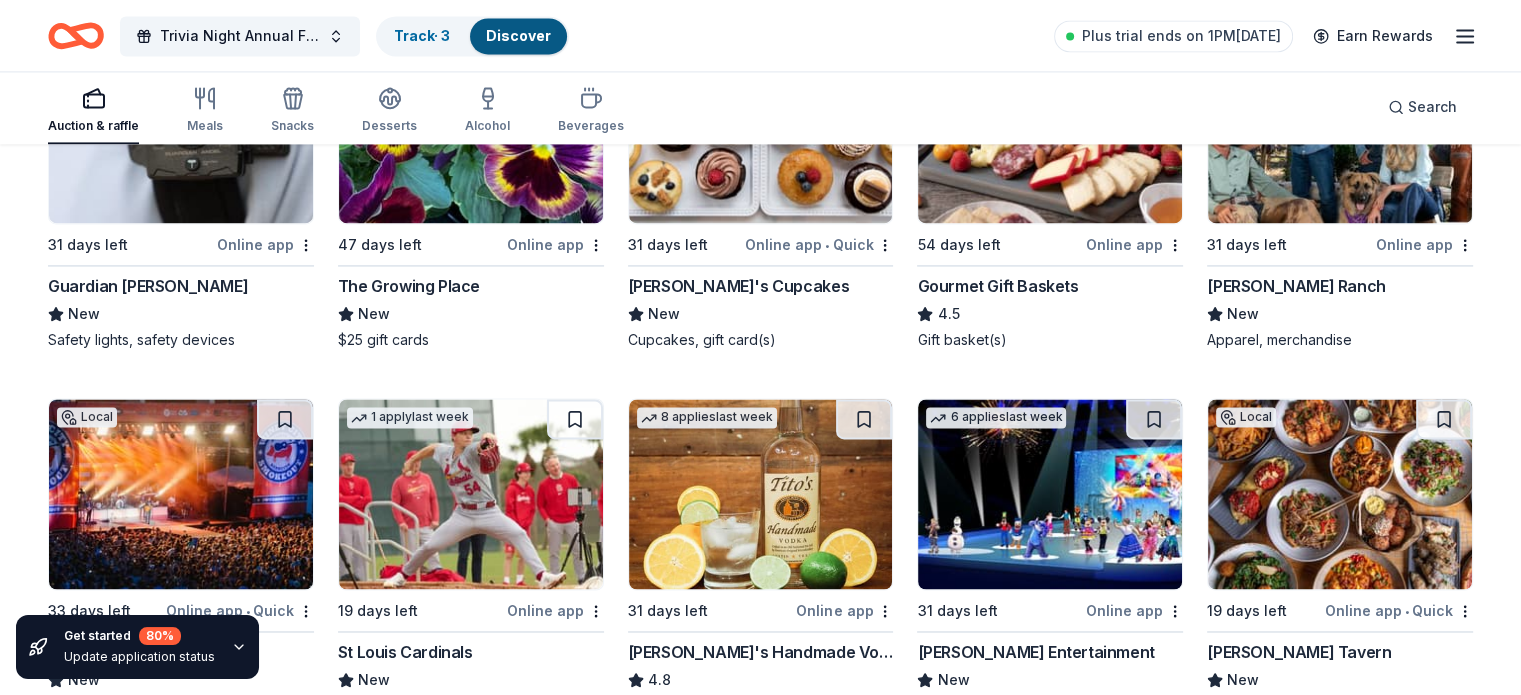 scroll, scrollTop: 3032, scrollLeft: 0, axis: vertical 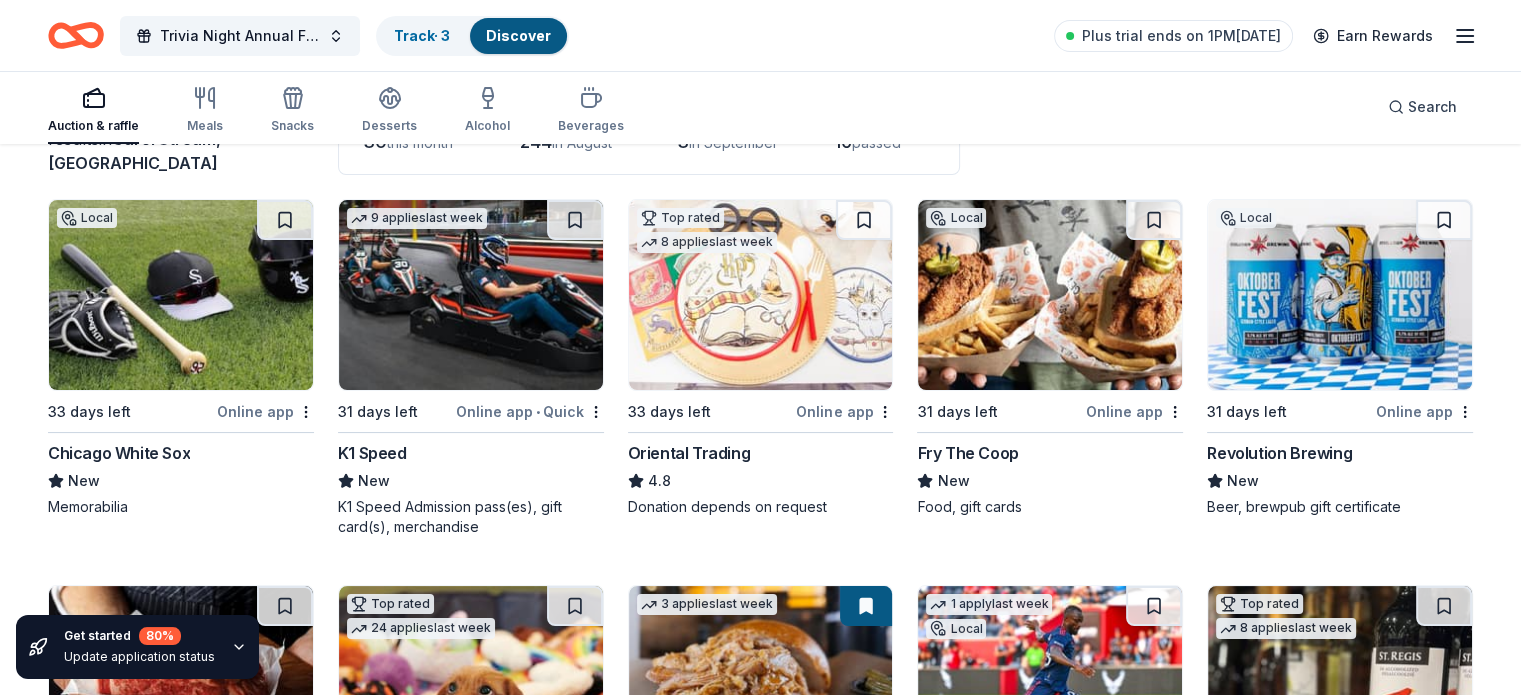 click at bounding box center [1050, 295] 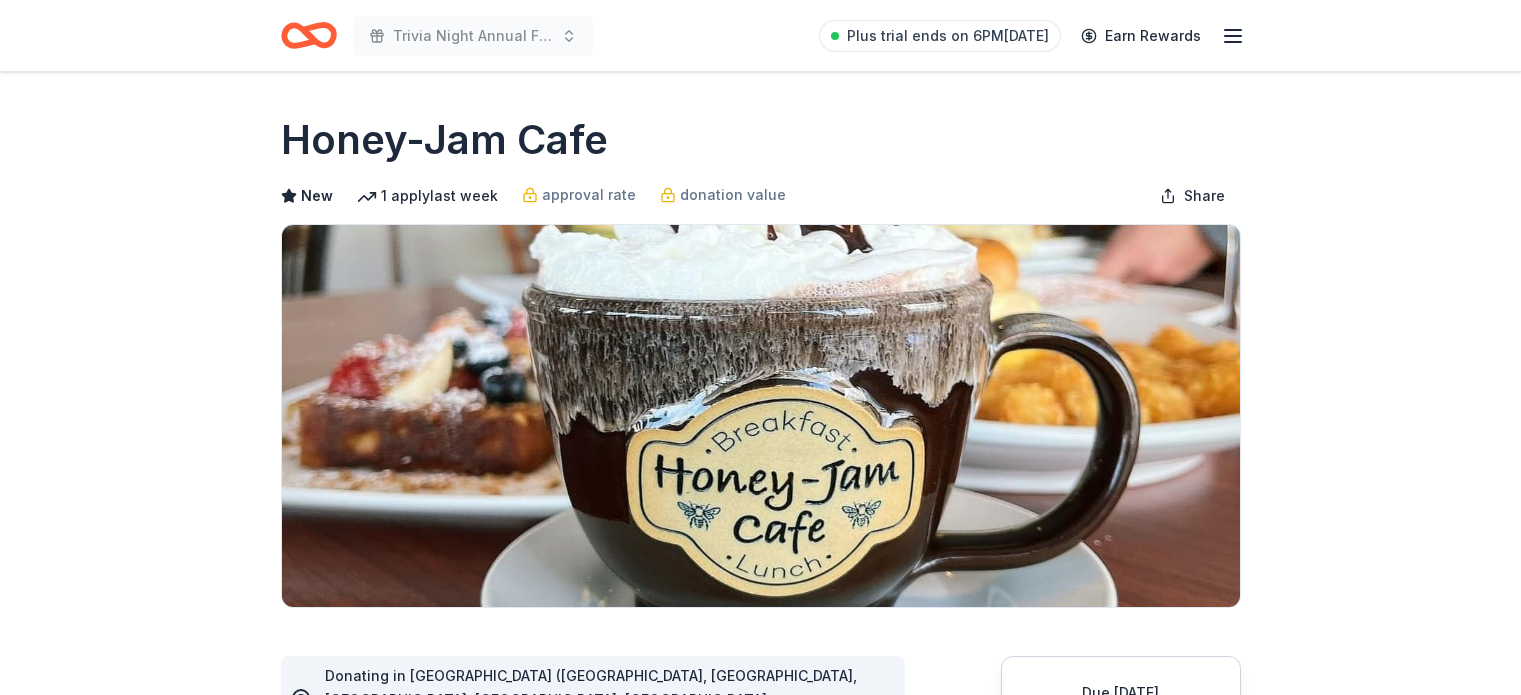 scroll, scrollTop: 0, scrollLeft: 0, axis: both 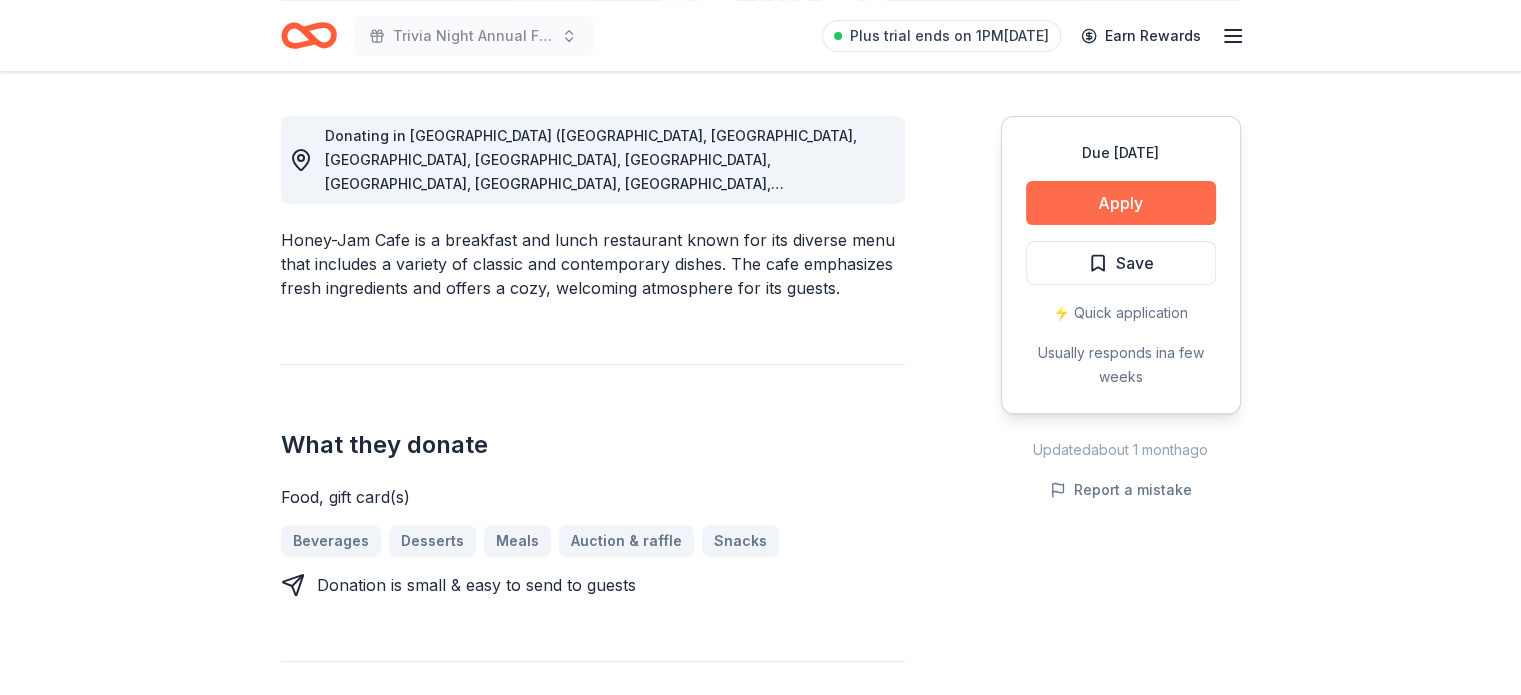 click on "Apply" at bounding box center (1121, 203) 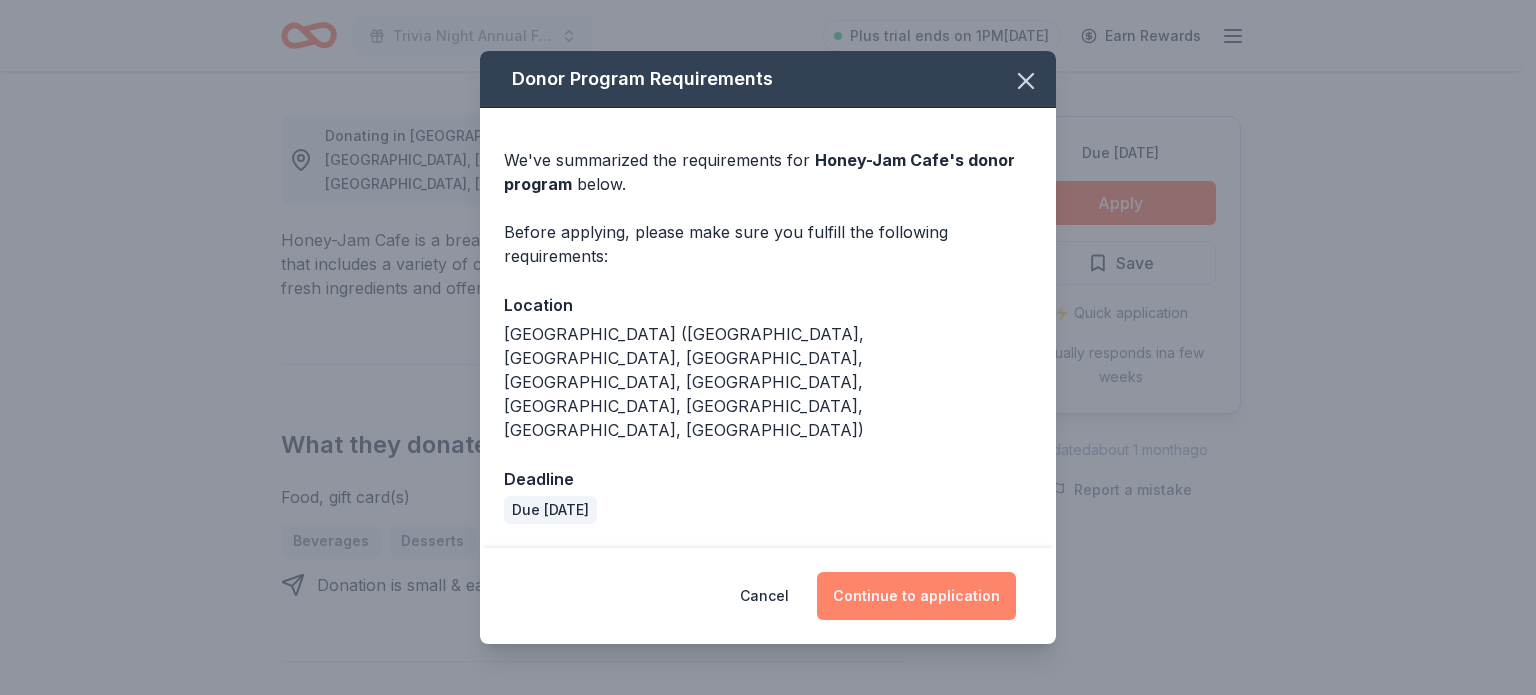 click on "Continue to application" at bounding box center (916, 596) 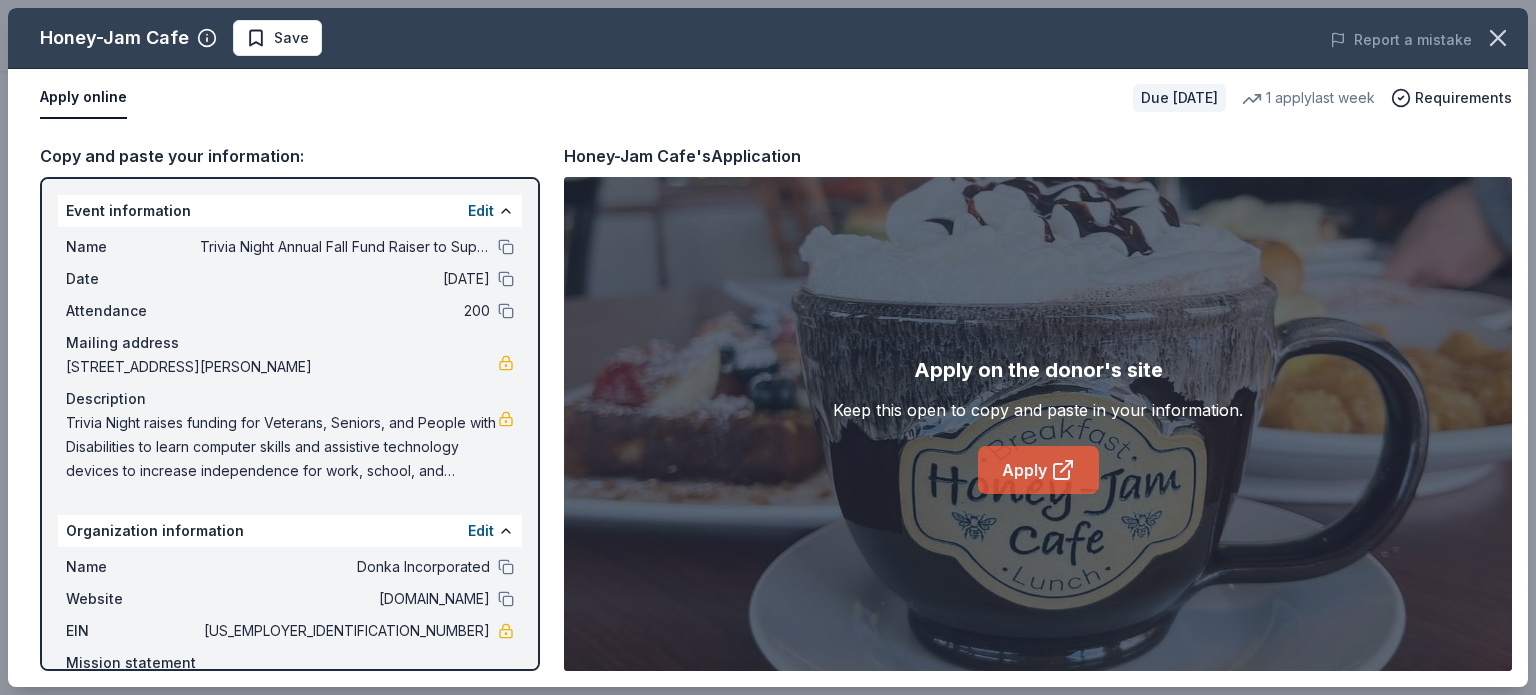 click on "Apply" at bounding box center [1038, 470] 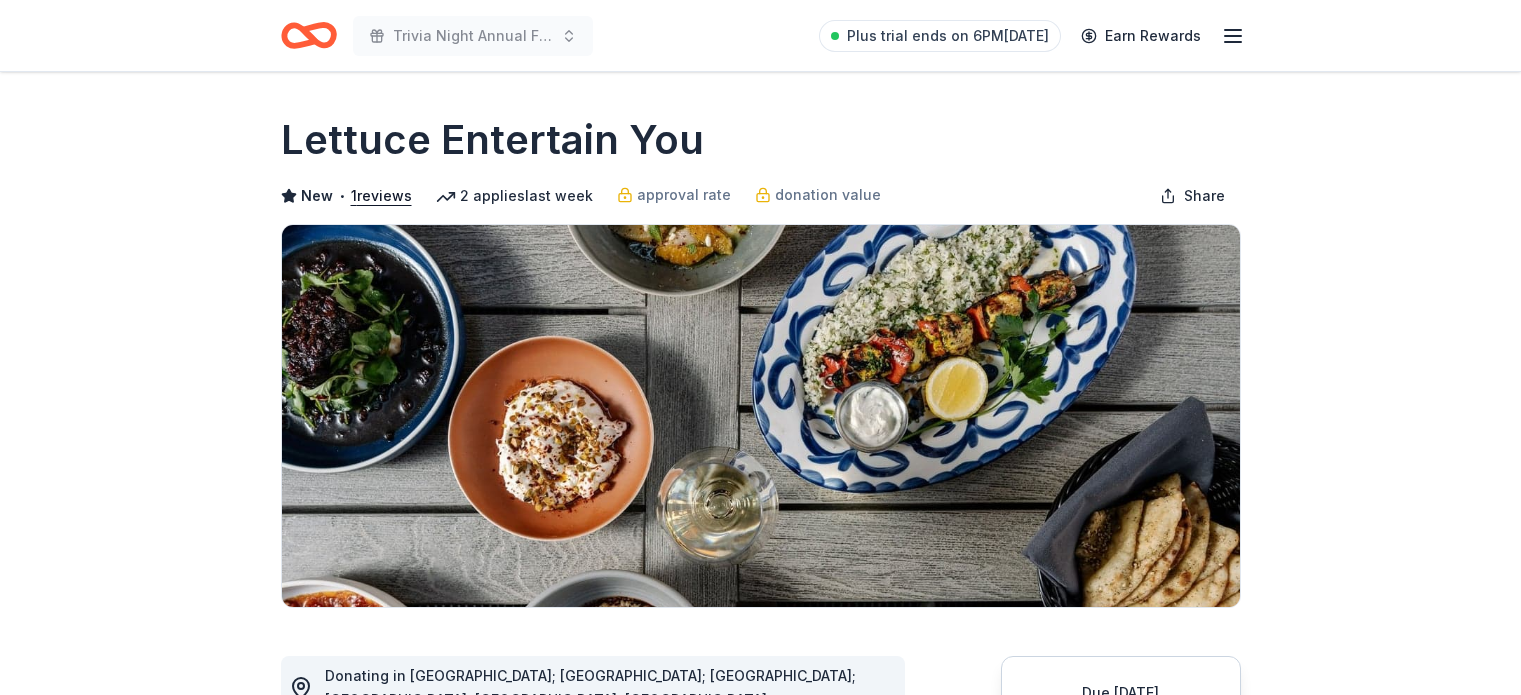 scroll, scrollTop: 0, scrollLeft: 0, axis: both 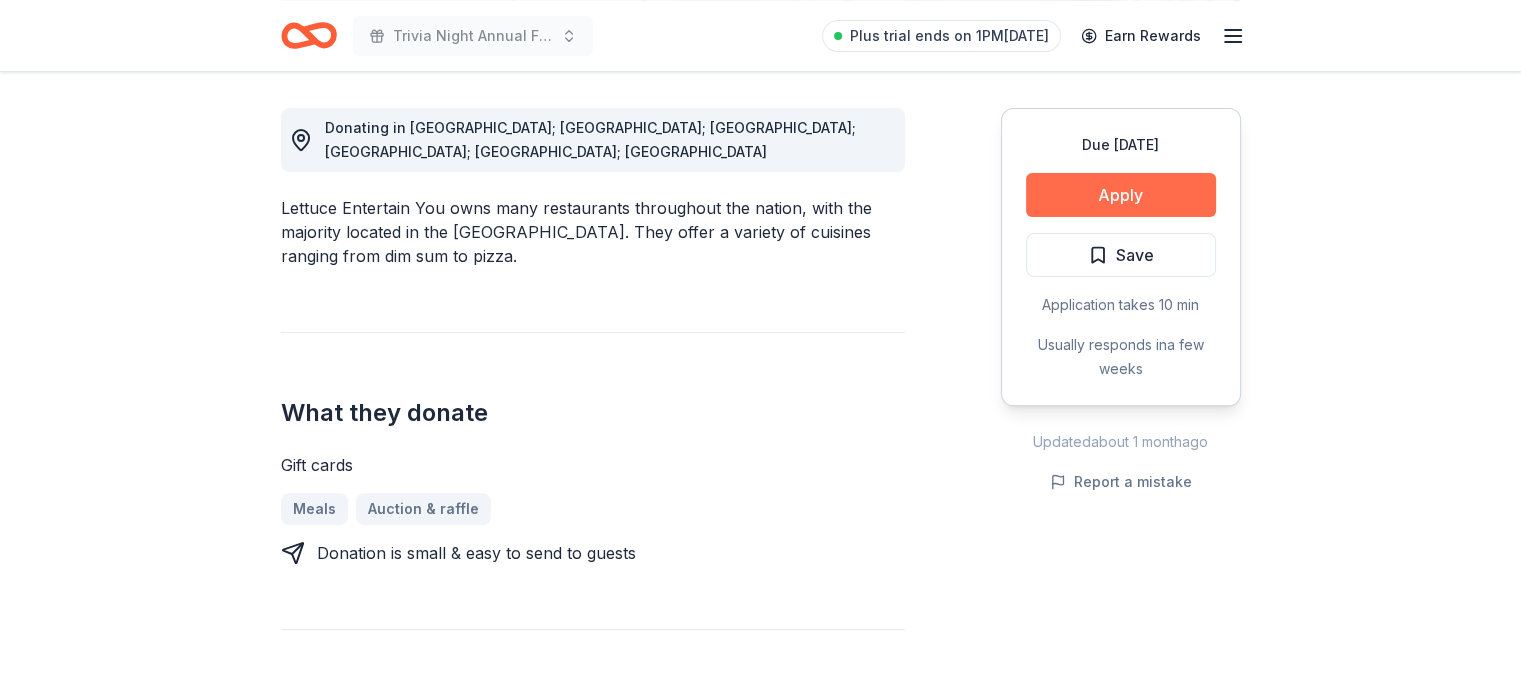 click on "Apply" at bounding box center (1121, 195) 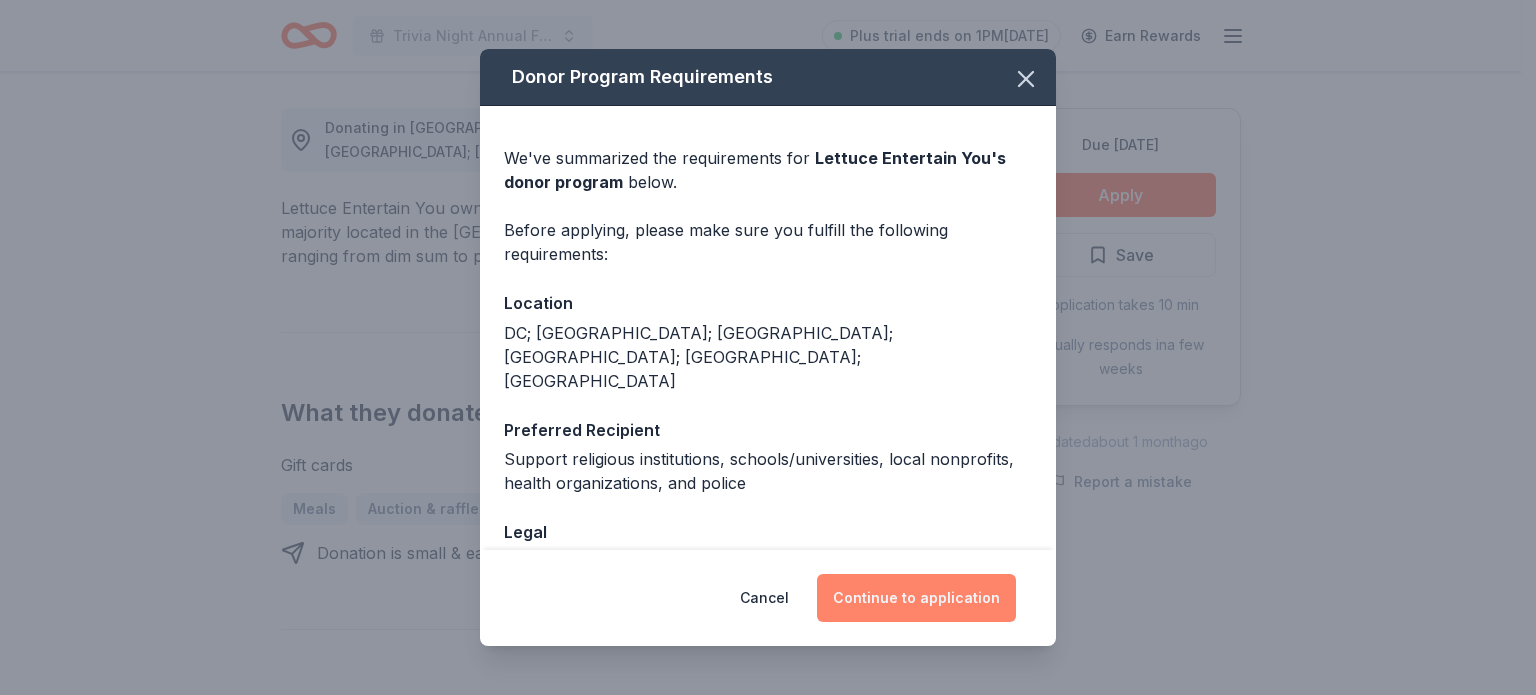 click on "Continue to application" at bounding box center [916, 598] 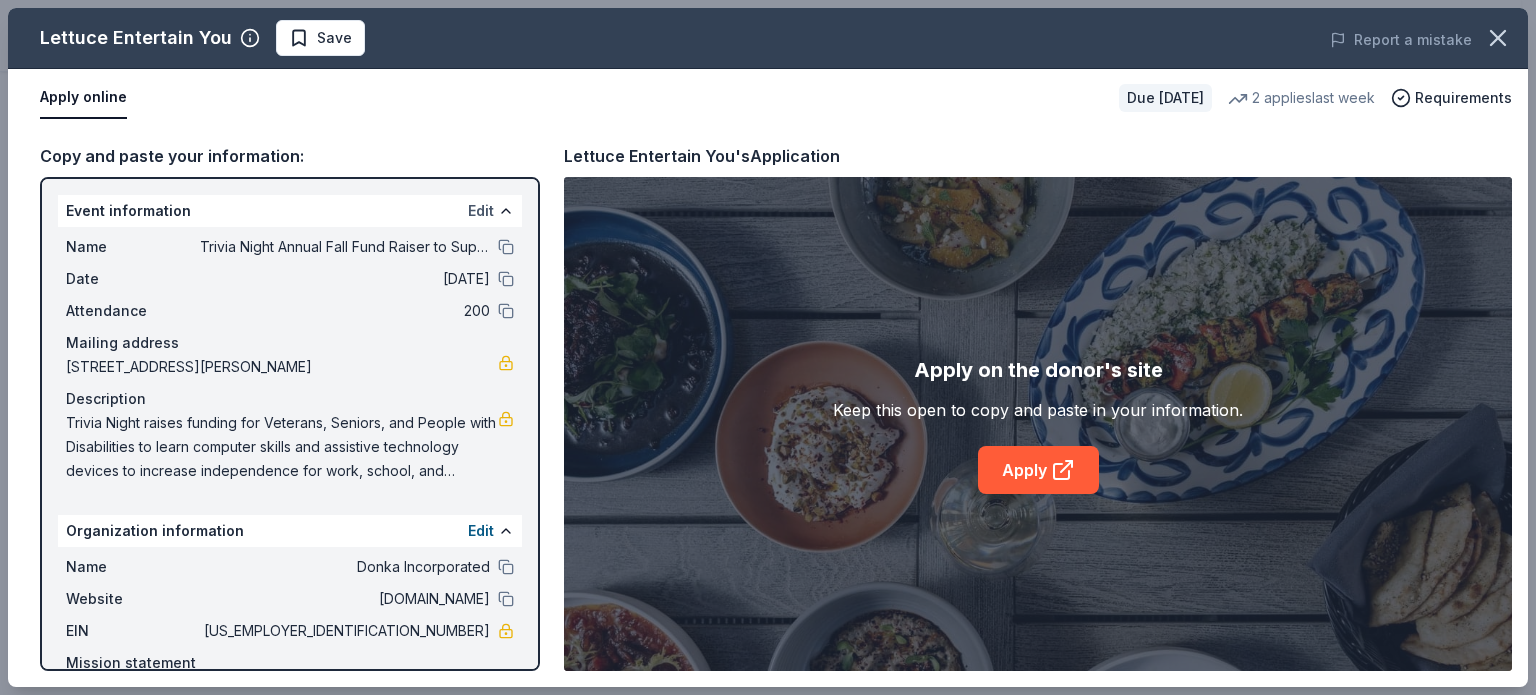 click on "Edit" at bounding box center (481, 211) 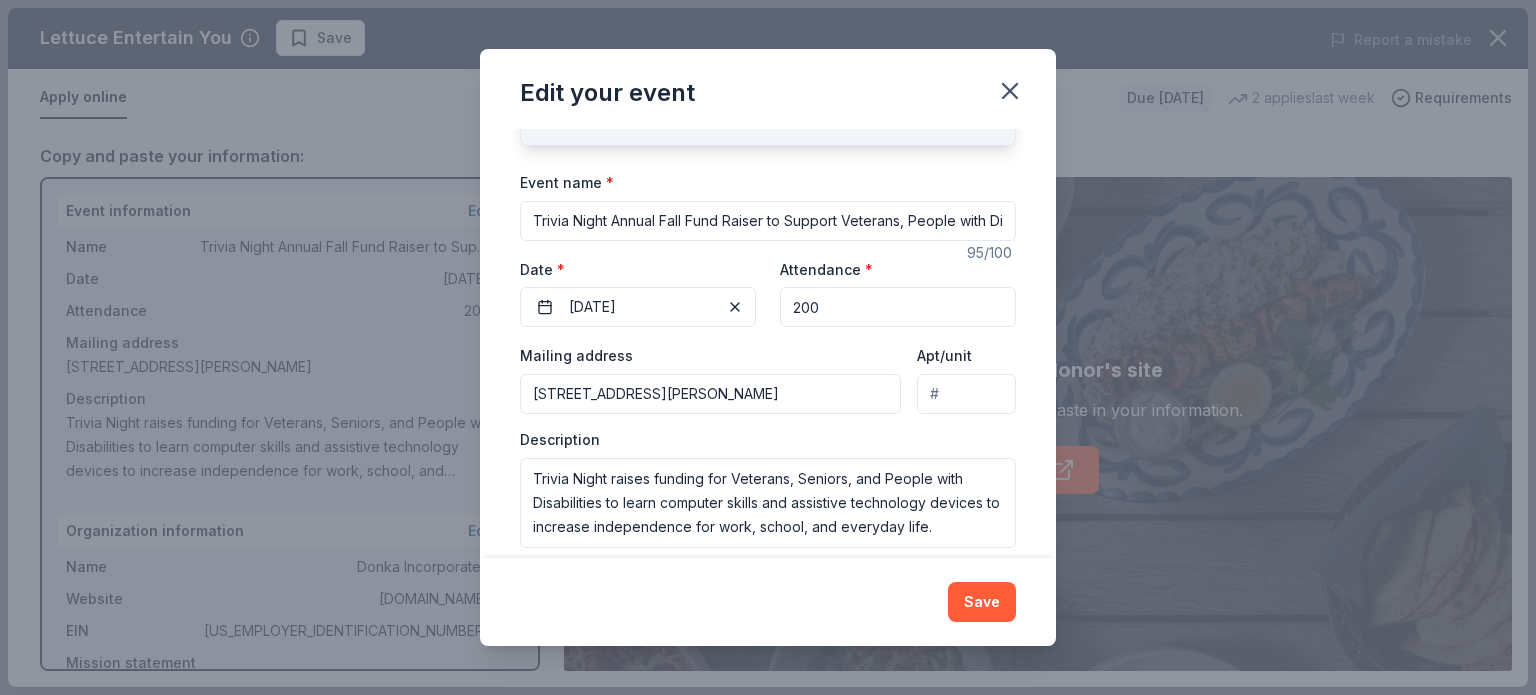 scroll, scrollTop: 140, scrollLeft: 0, axis: vertical 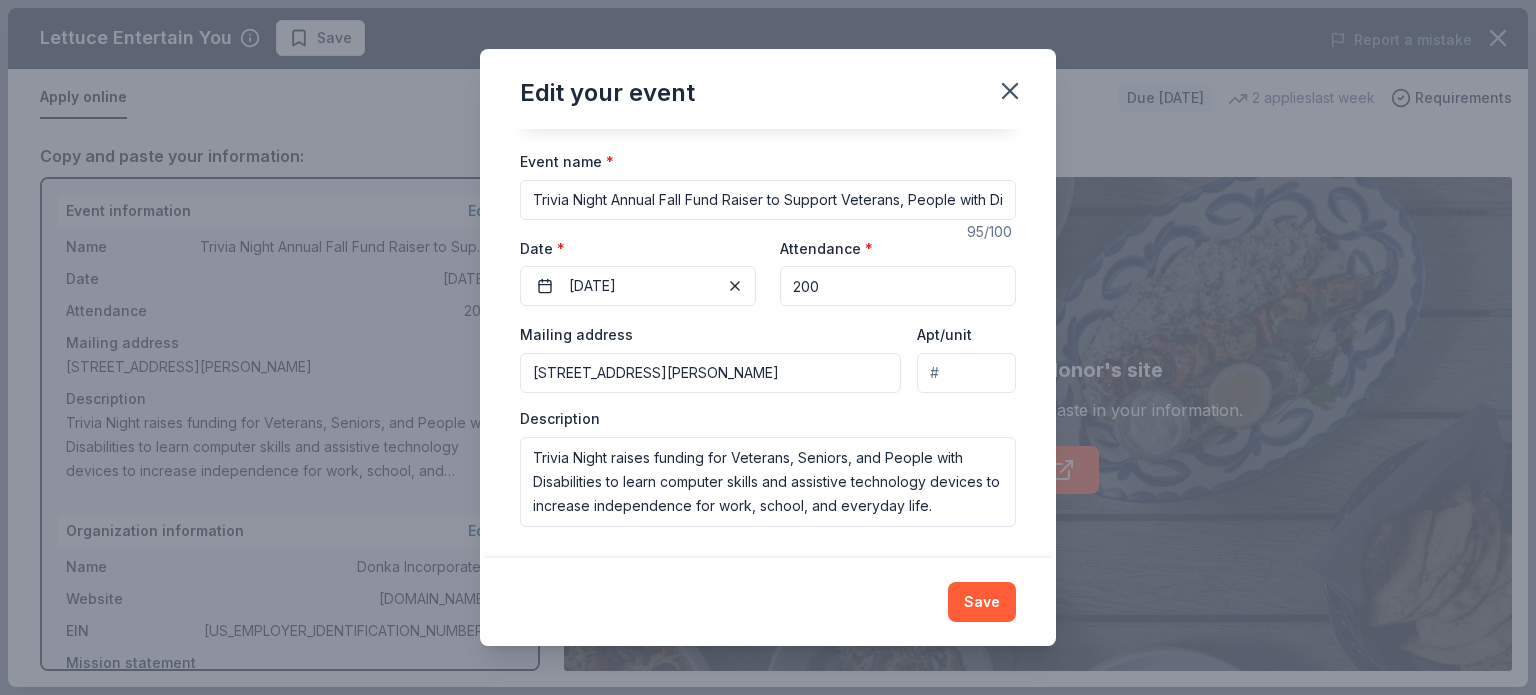 click on "400 North County Farm Road, Milton Township, IL, 60187" at bounding box center [710, 373] 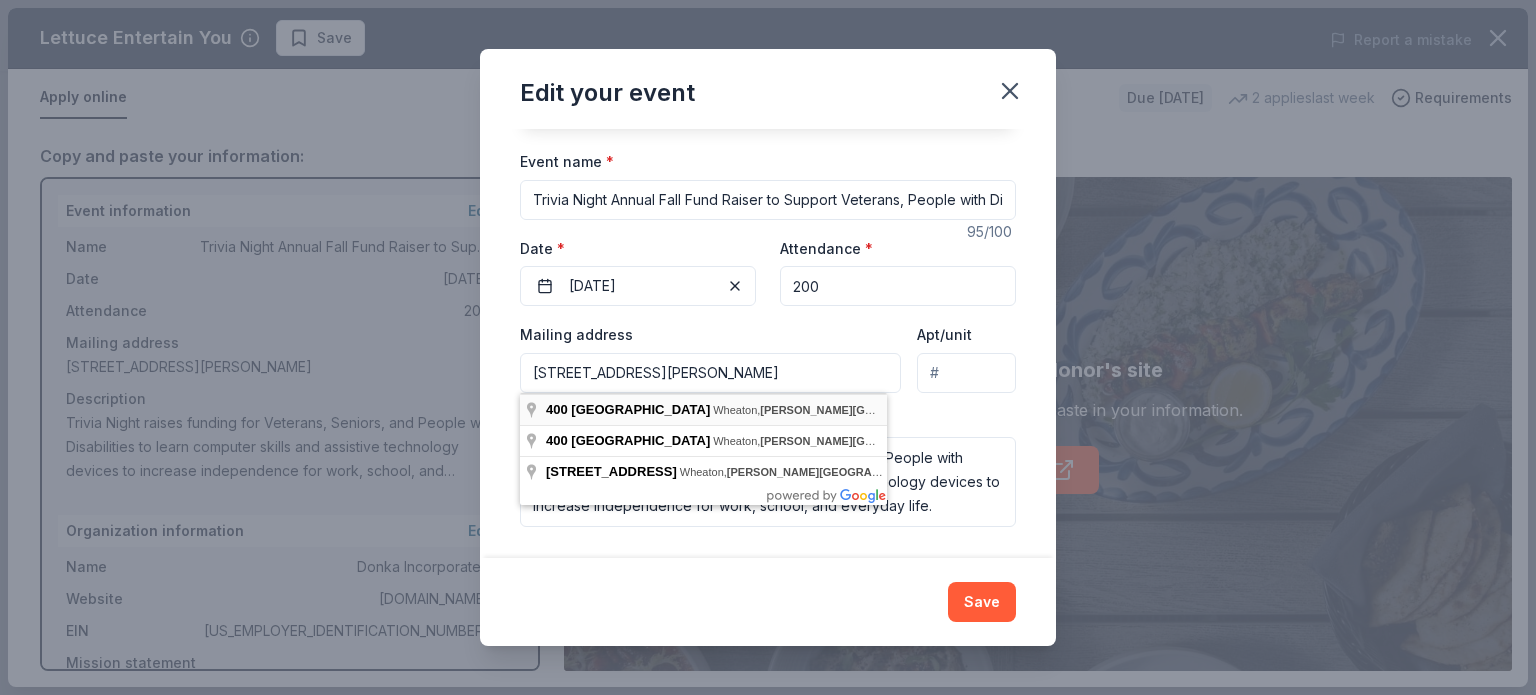 type on "400 North County Farm Road, Wheaton, IL, 60187" 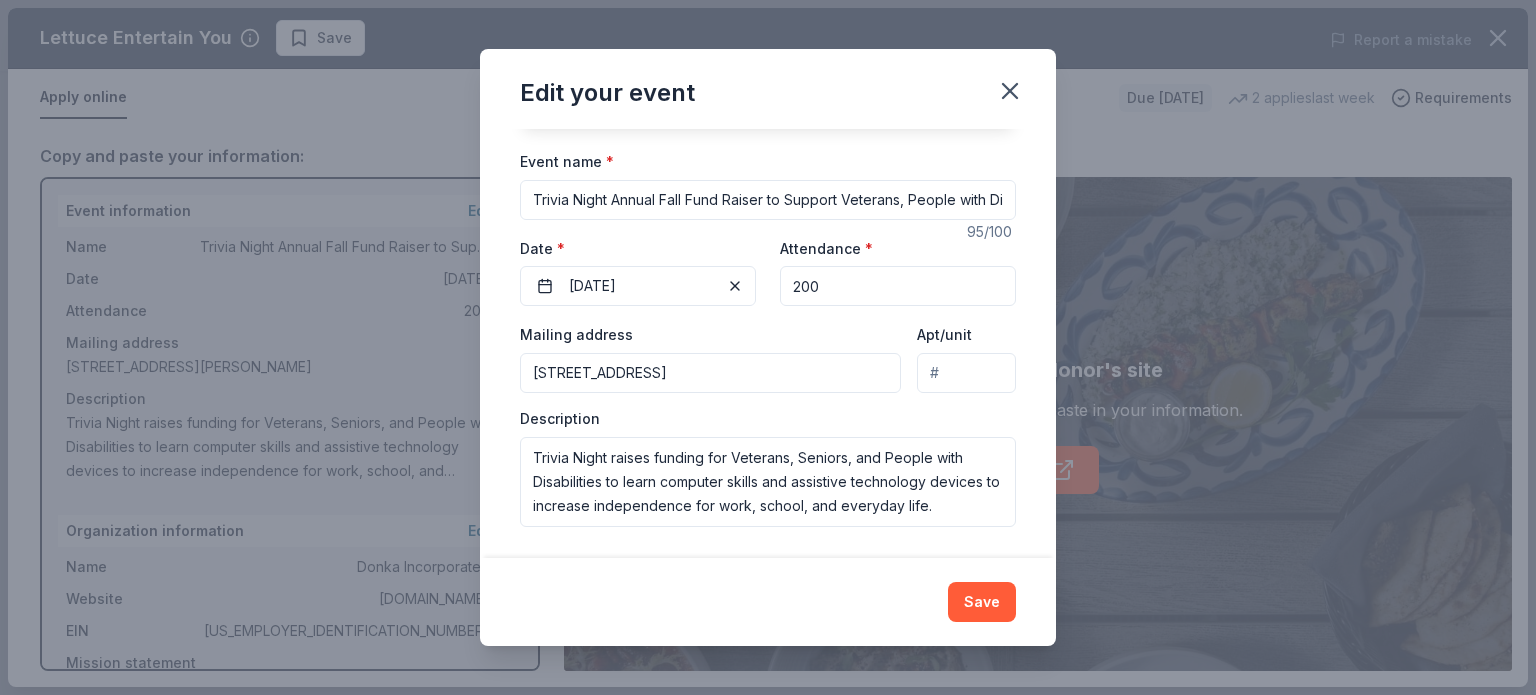click on "Apt/unit" at bounding box center (966, 373) 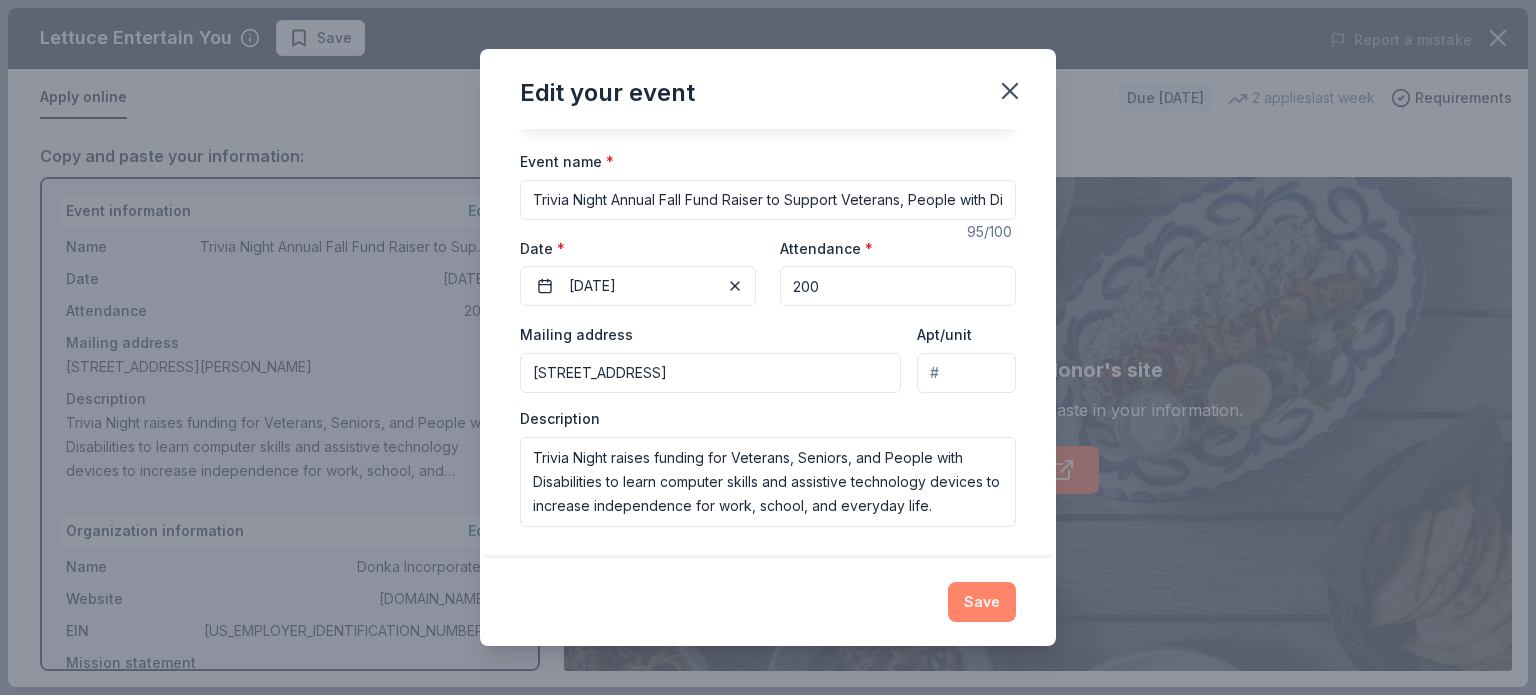 click on "Save" at bounding box center (982, 602) 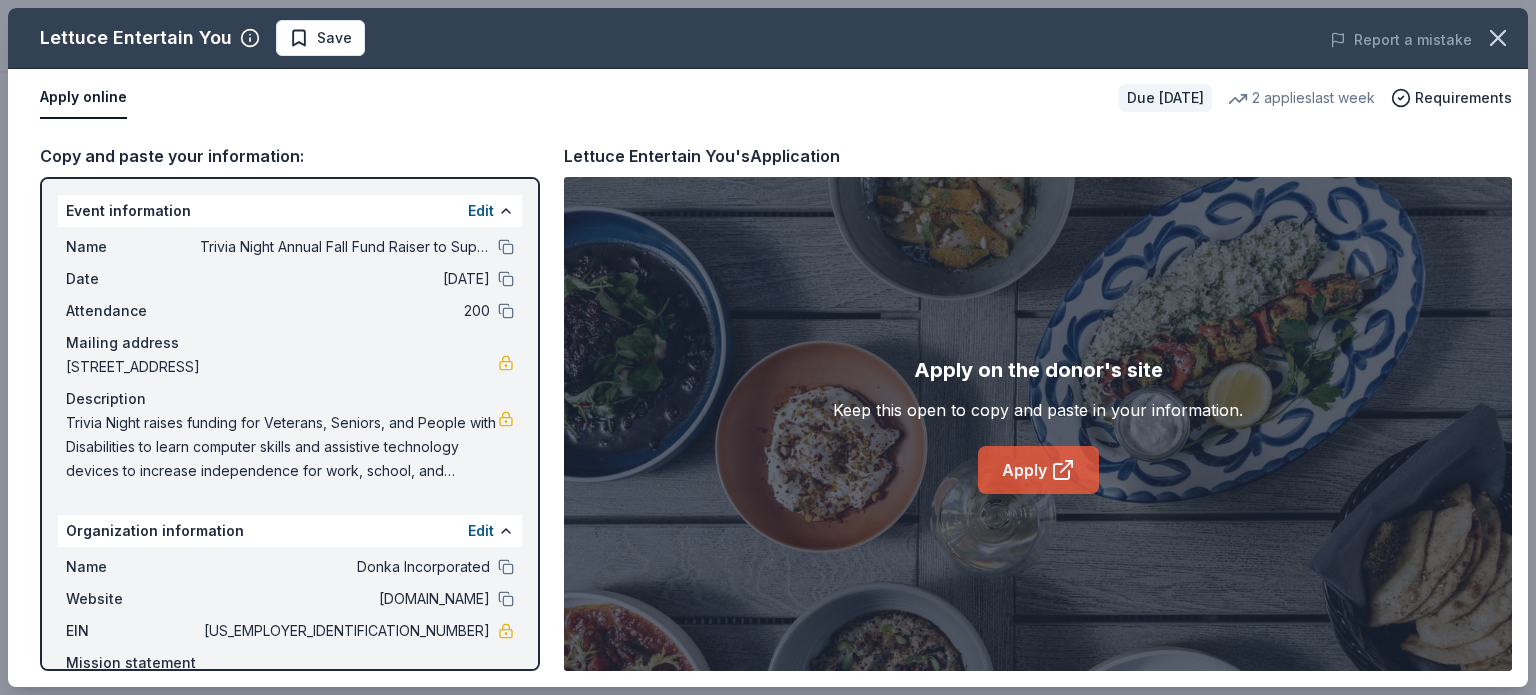 click on "Apply" at bounding box center (1038, 470) 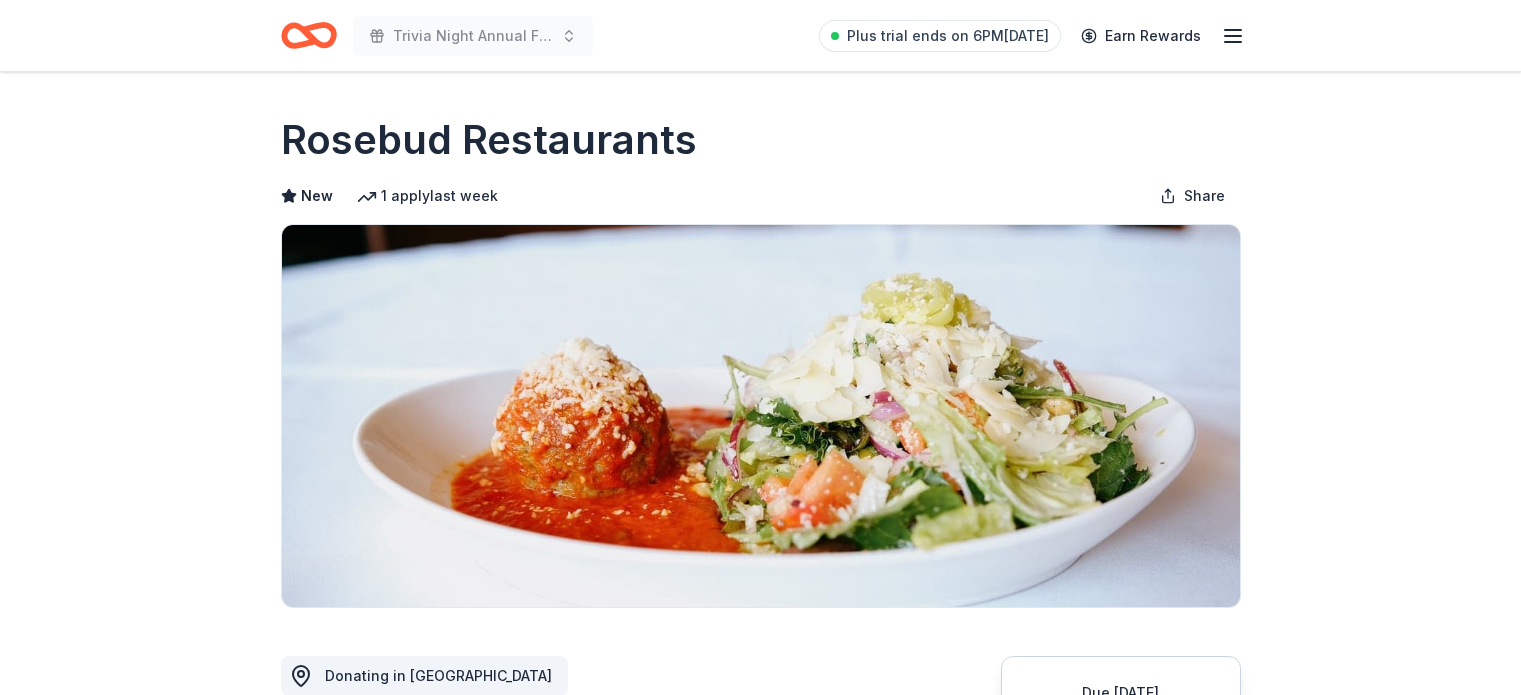 scroll, scrollTop: 0, scrollLeft: 0, axis: both 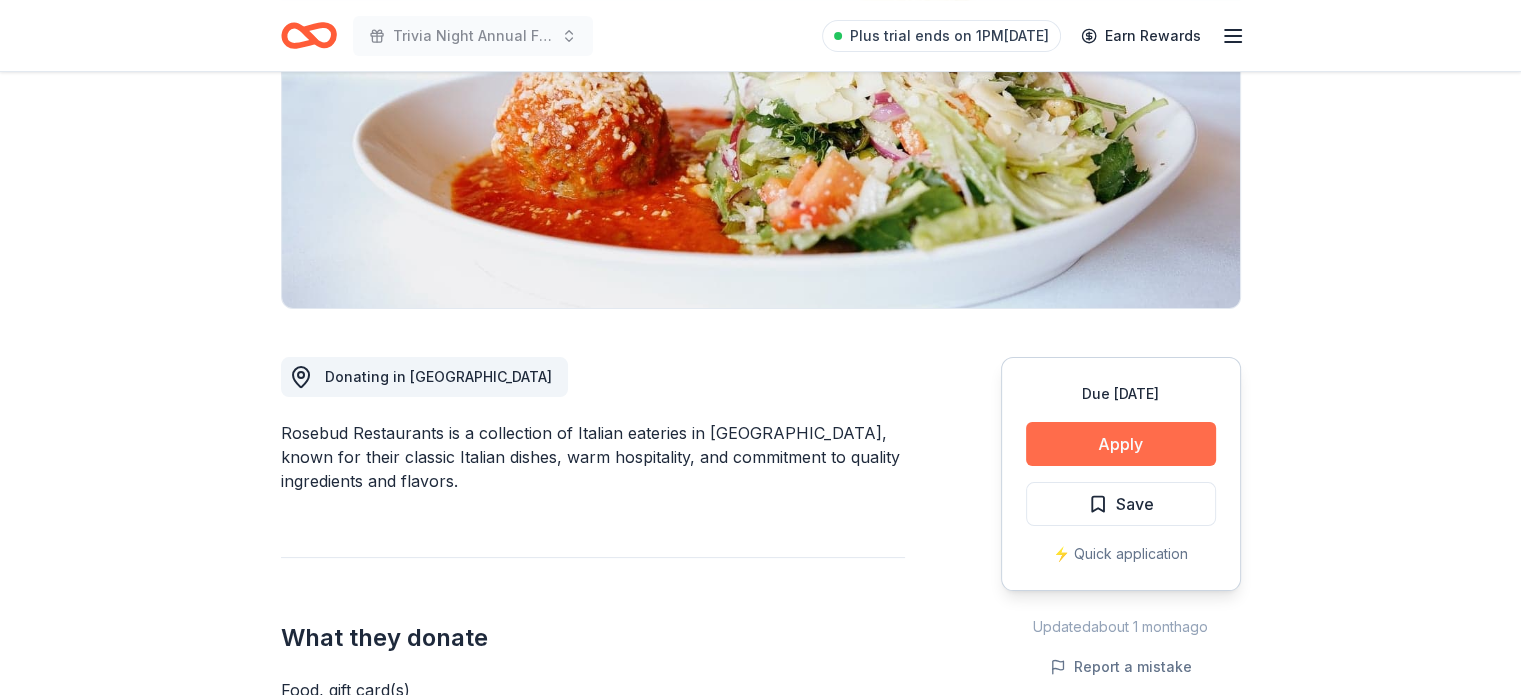 click on "Apply" at bounding box center (1121, 444) 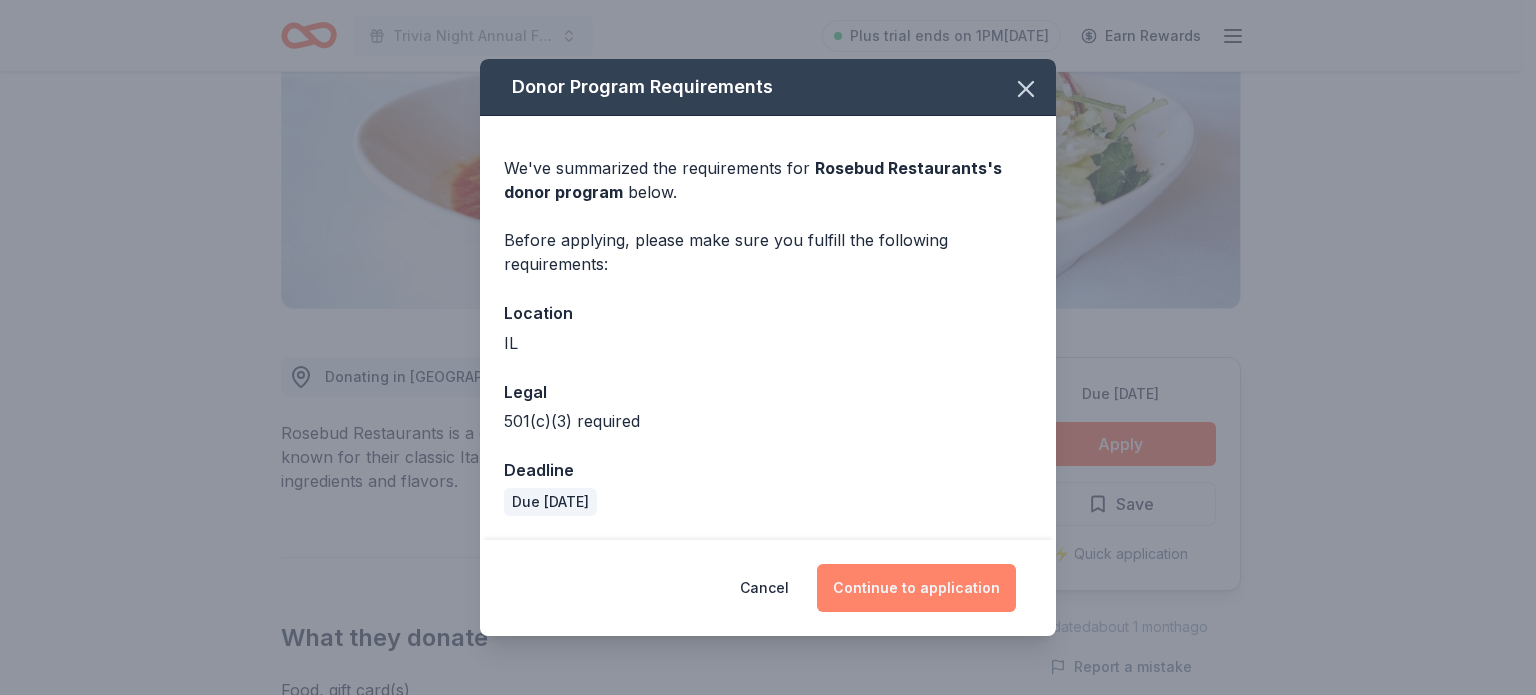 click on "Continue to application" at bounding box center (916, 588) 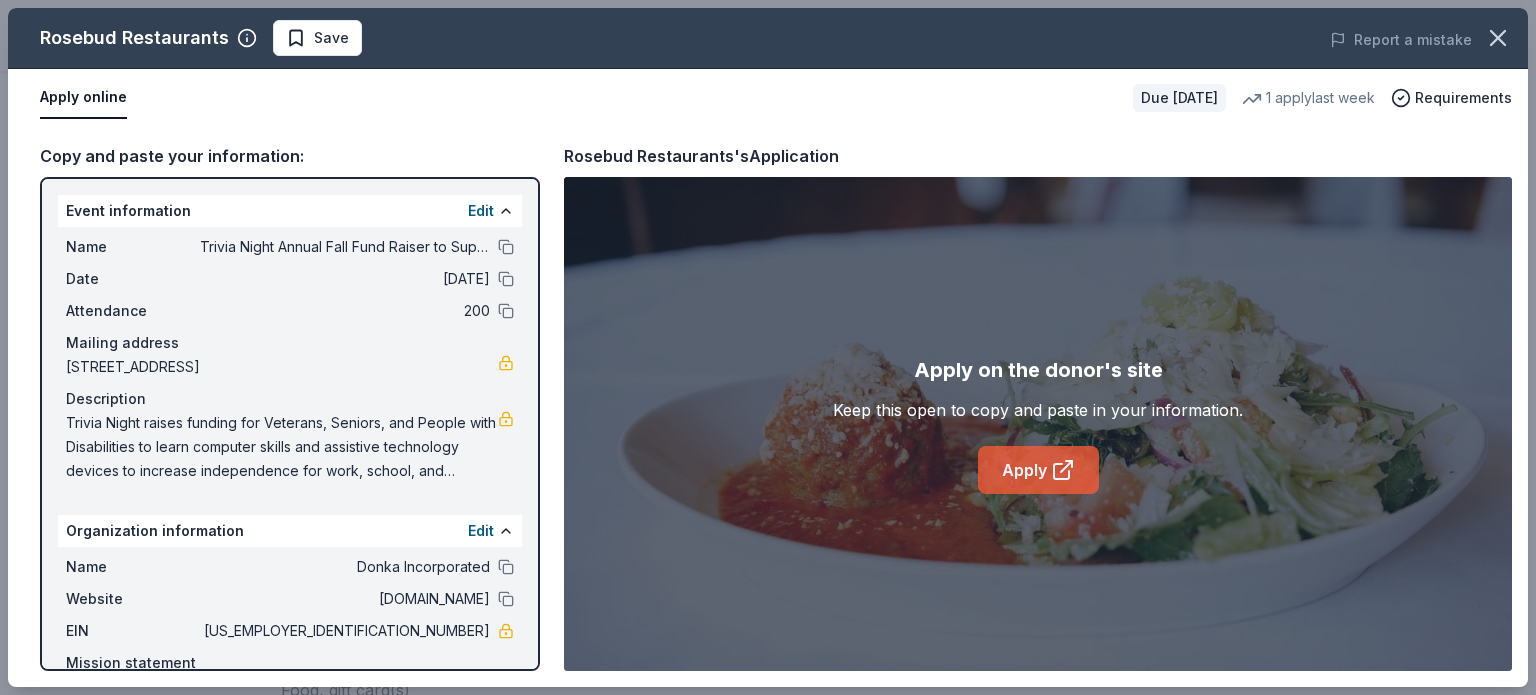 click on "Apply" at bounding box center [1038, 470] 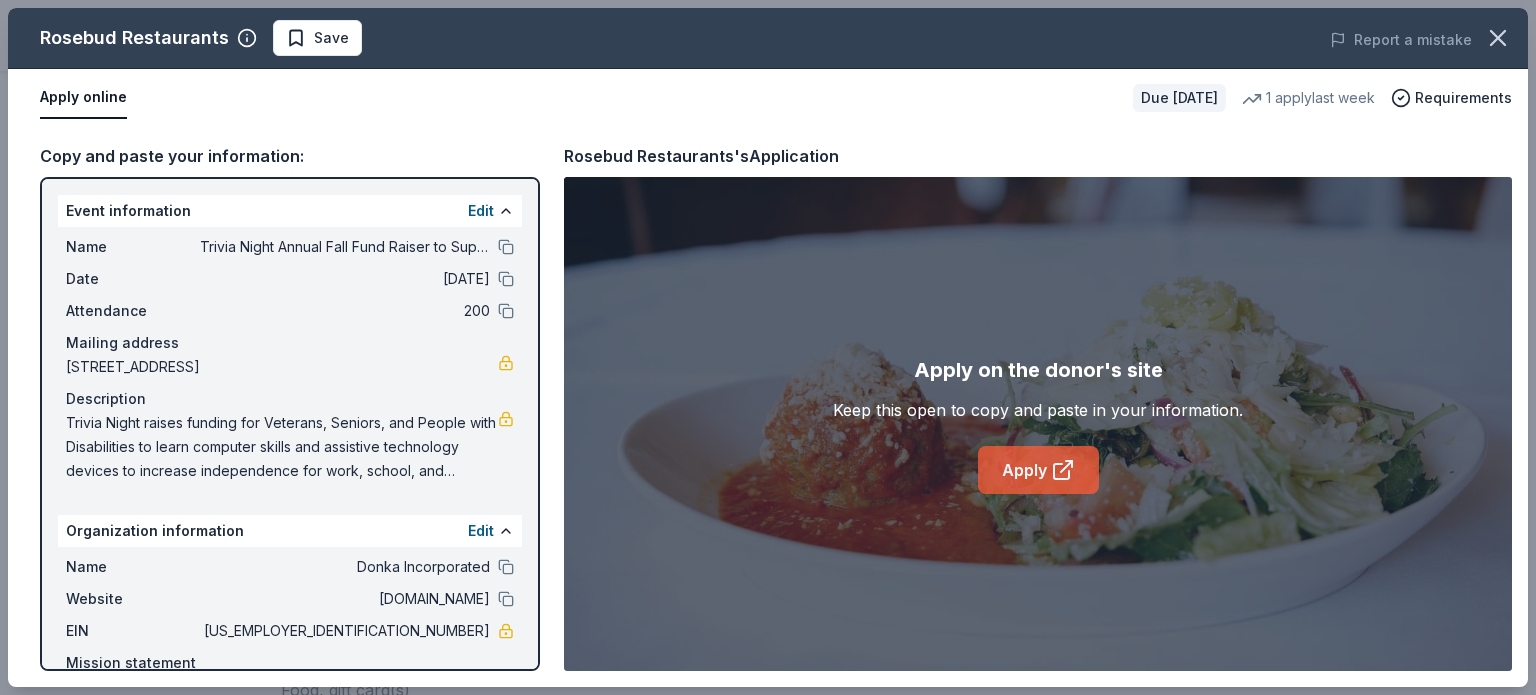 click on "Apply" at bounding box center [1038, 470] 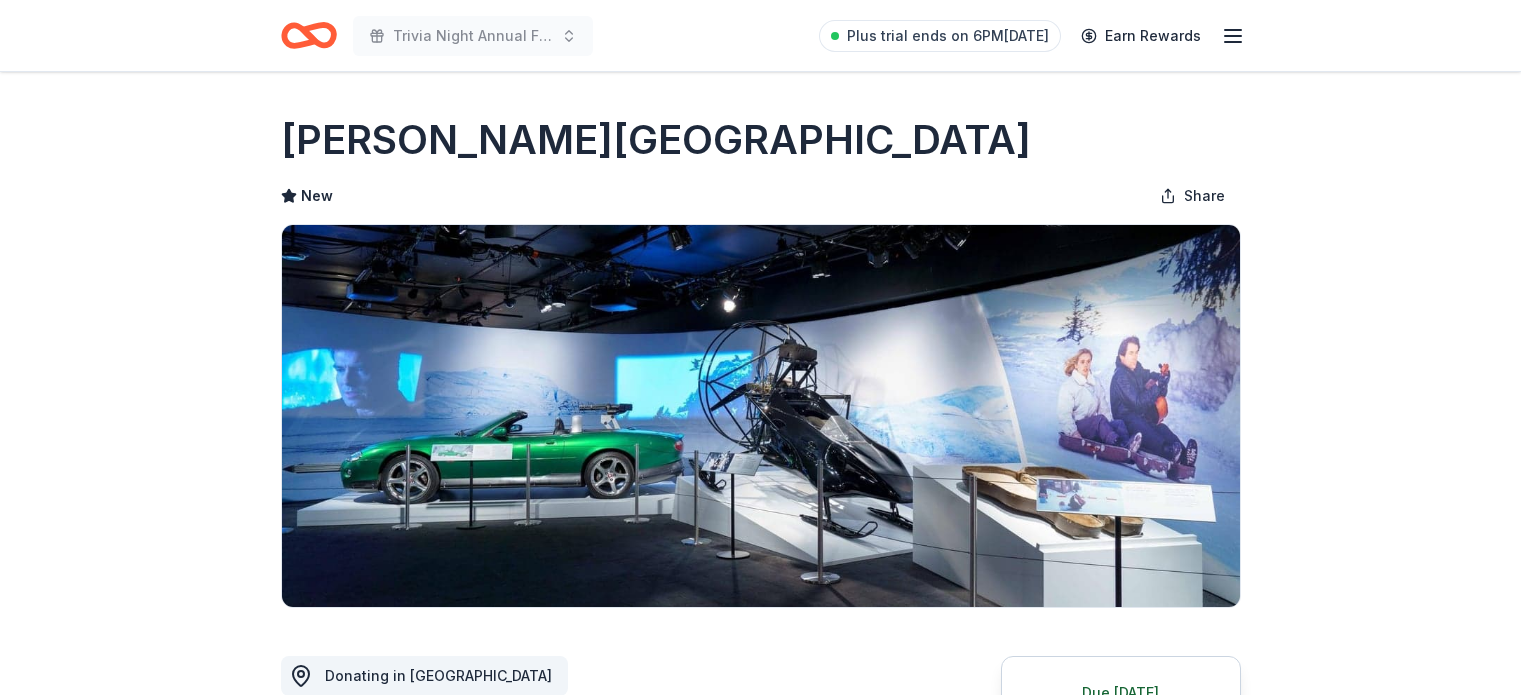 scroll, scrollTop: 0, scrollLeft: 0, axis: both 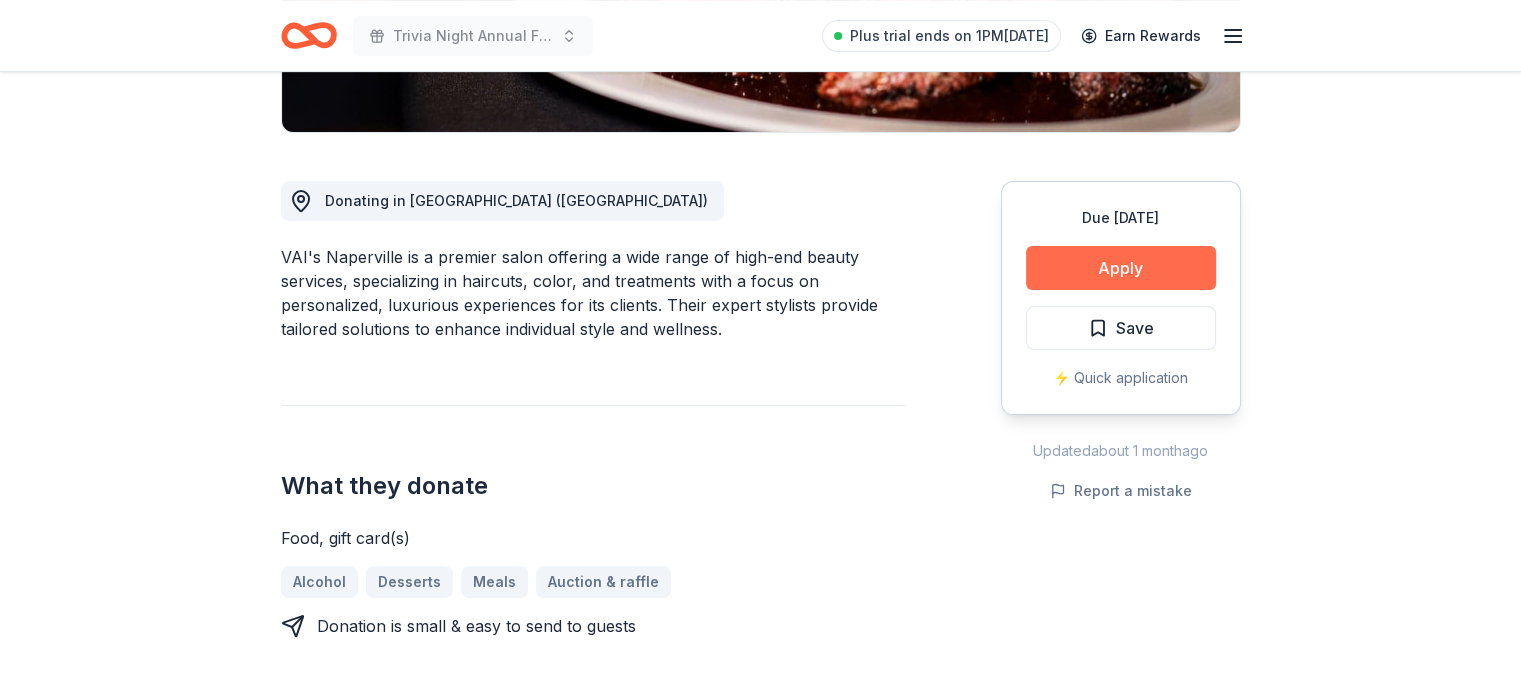 click on "Apply" at bounding box center [1121, 268] 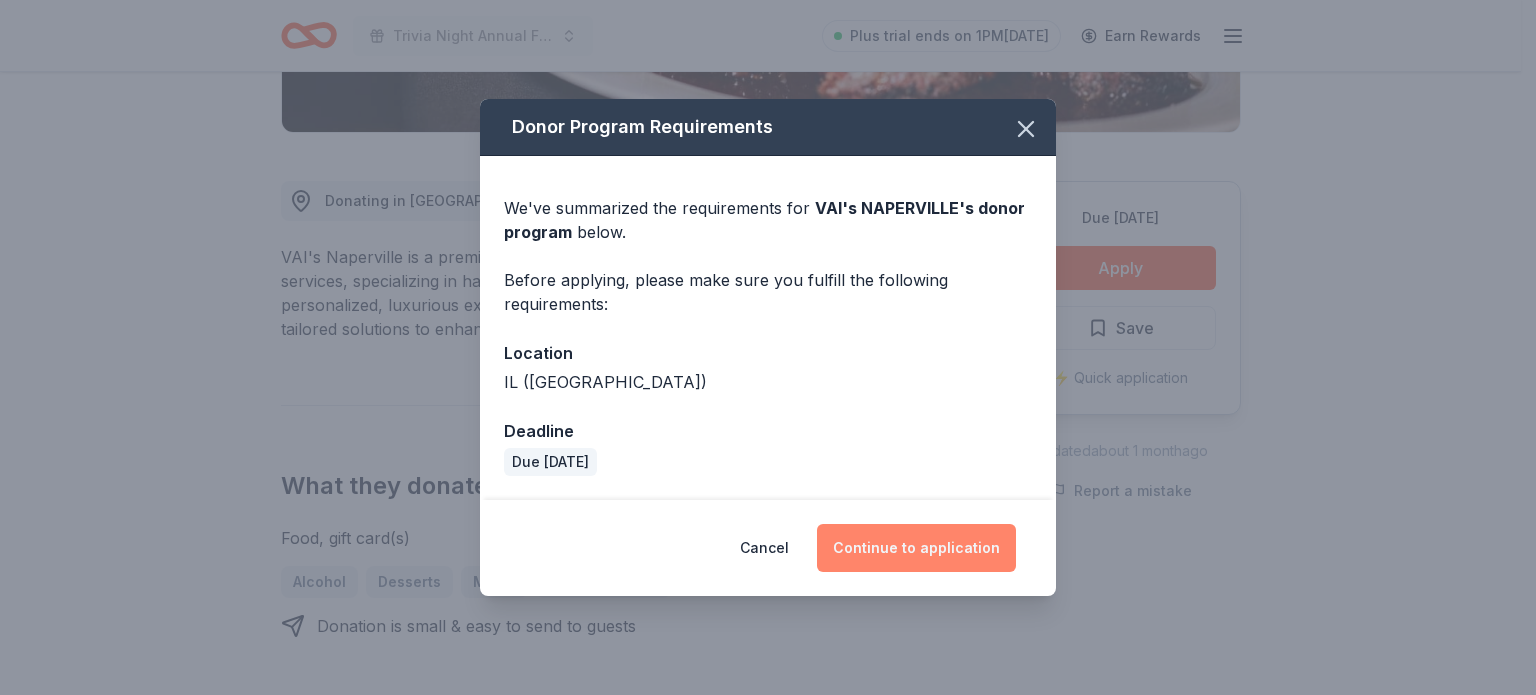 click on "Continue to application" at bounding box center [916, 548] 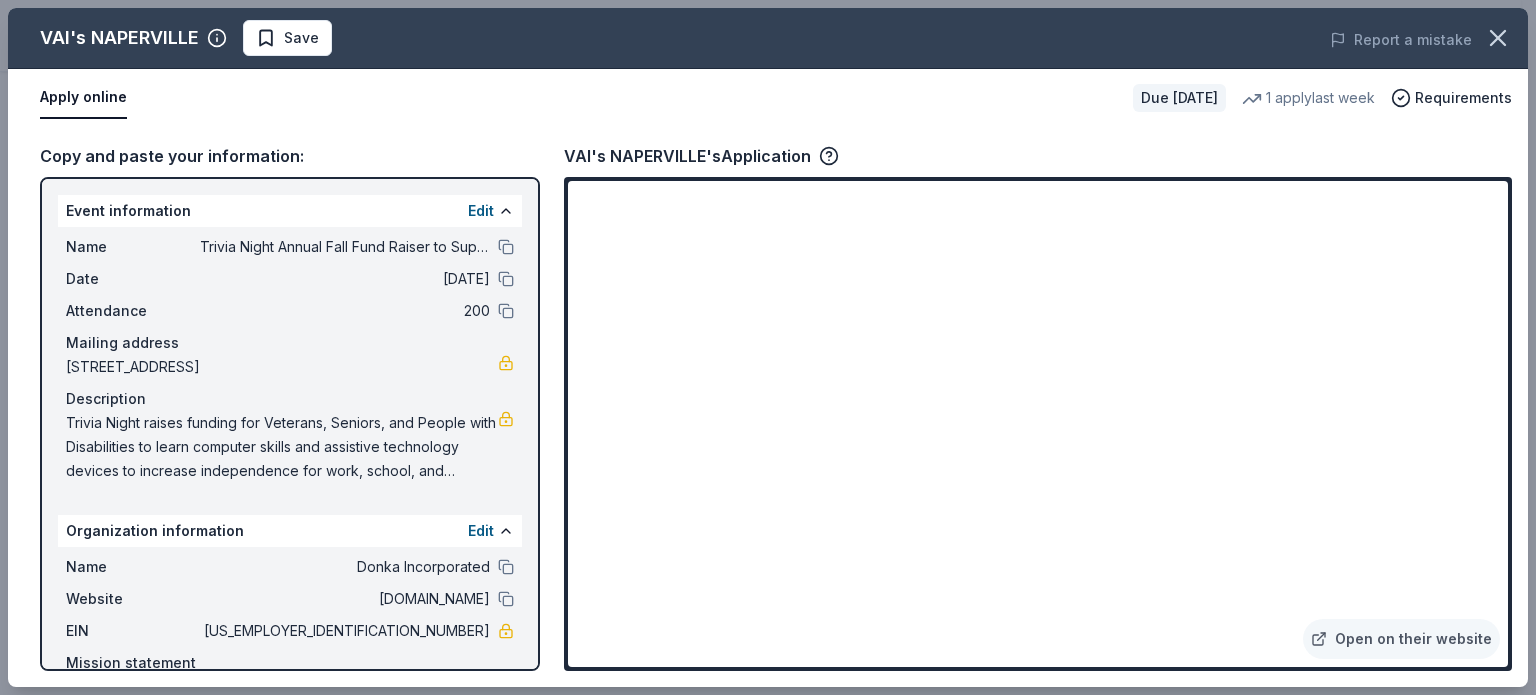 drag, startPoint x: 1508, startPoint y: 516, endPoint x: 1532, endPoint y: 351, distance: 166.73631 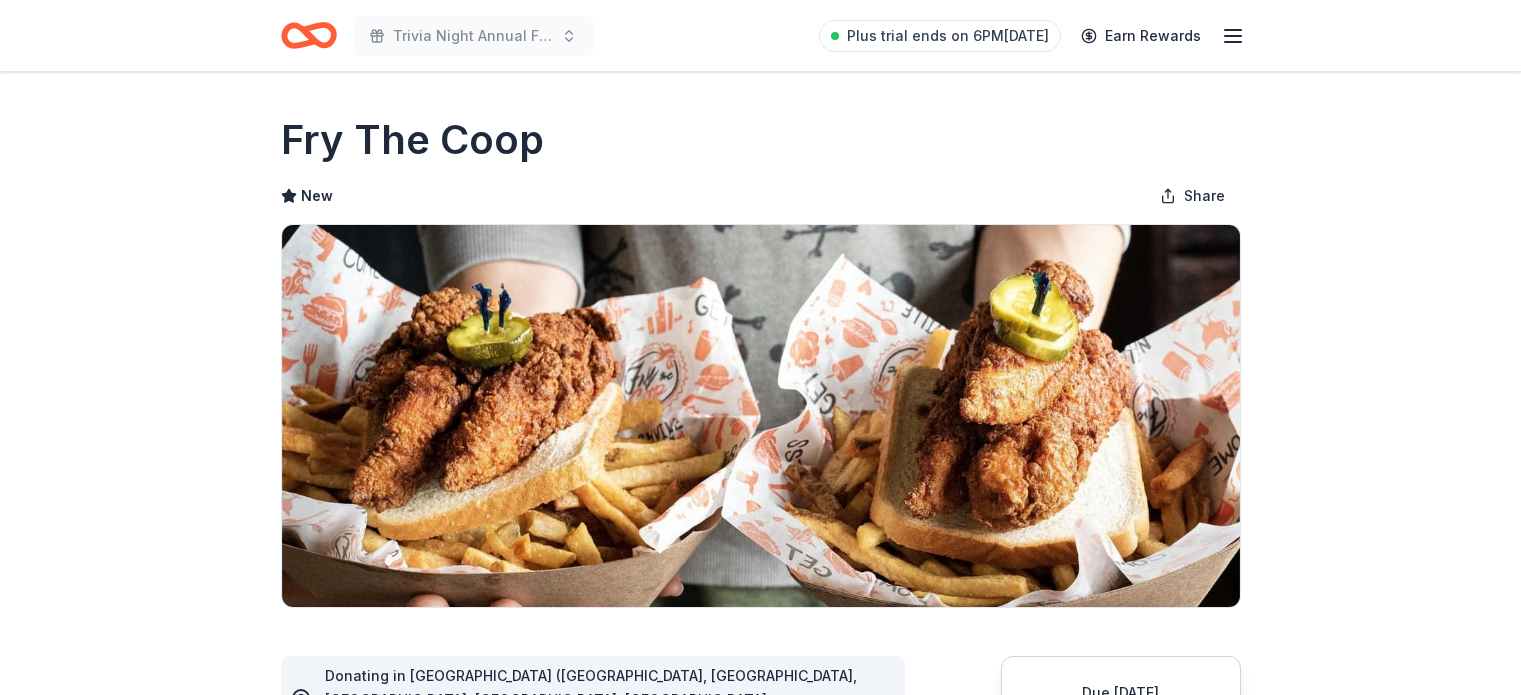 scroll, scrollTop: 0, scrollLeft: 0, axis: both 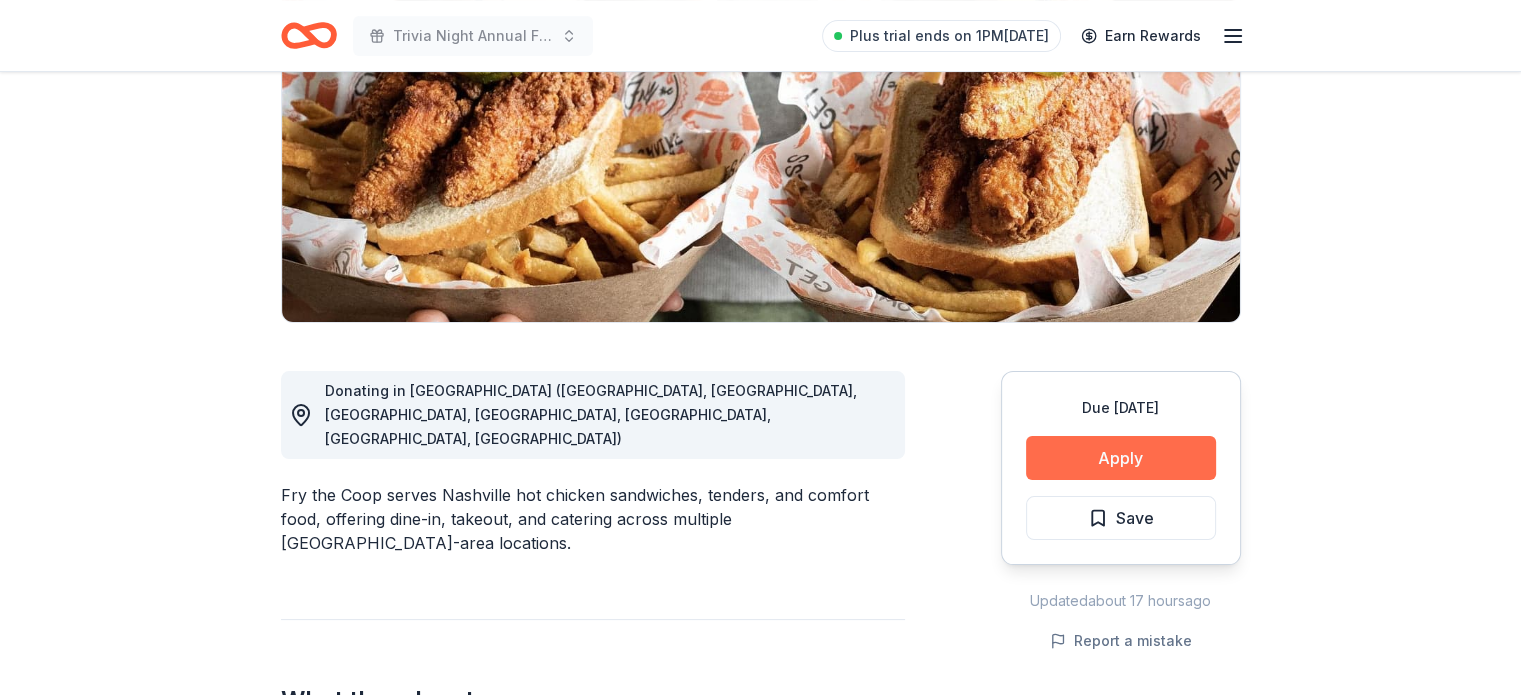 click on "Apply" at bounding box center [1121, 458] 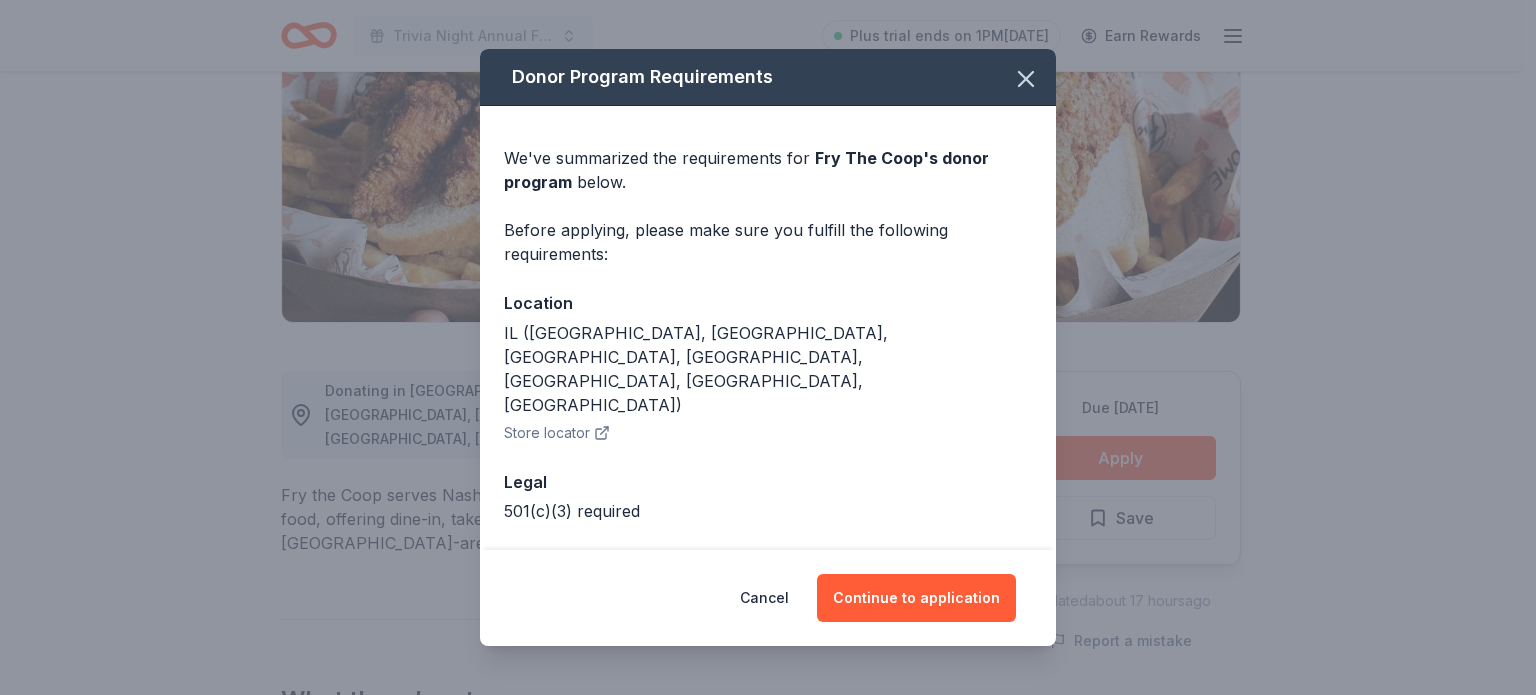 scroll, scrollTop: 30, scrollLeft: 0, axis: vertical 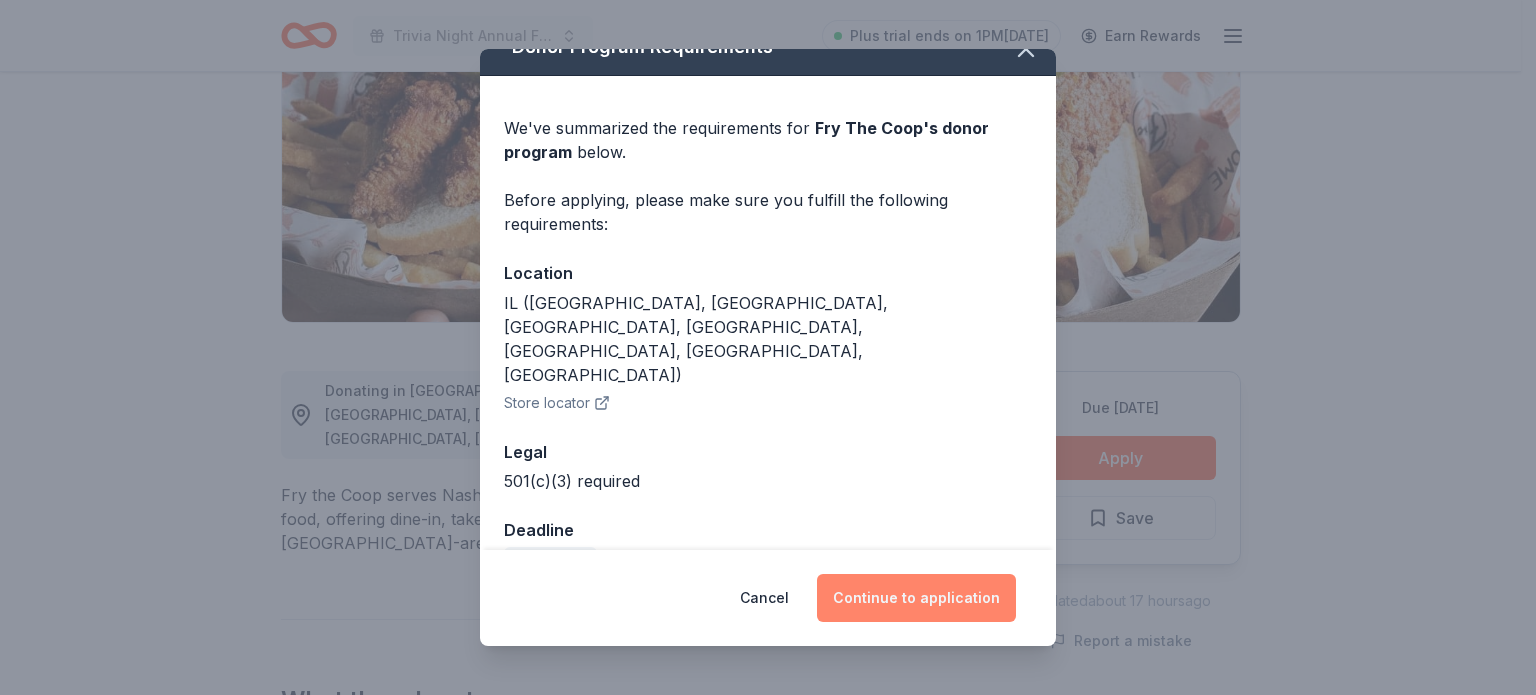 click on "Continue to application" at bounding box center [916, 598] 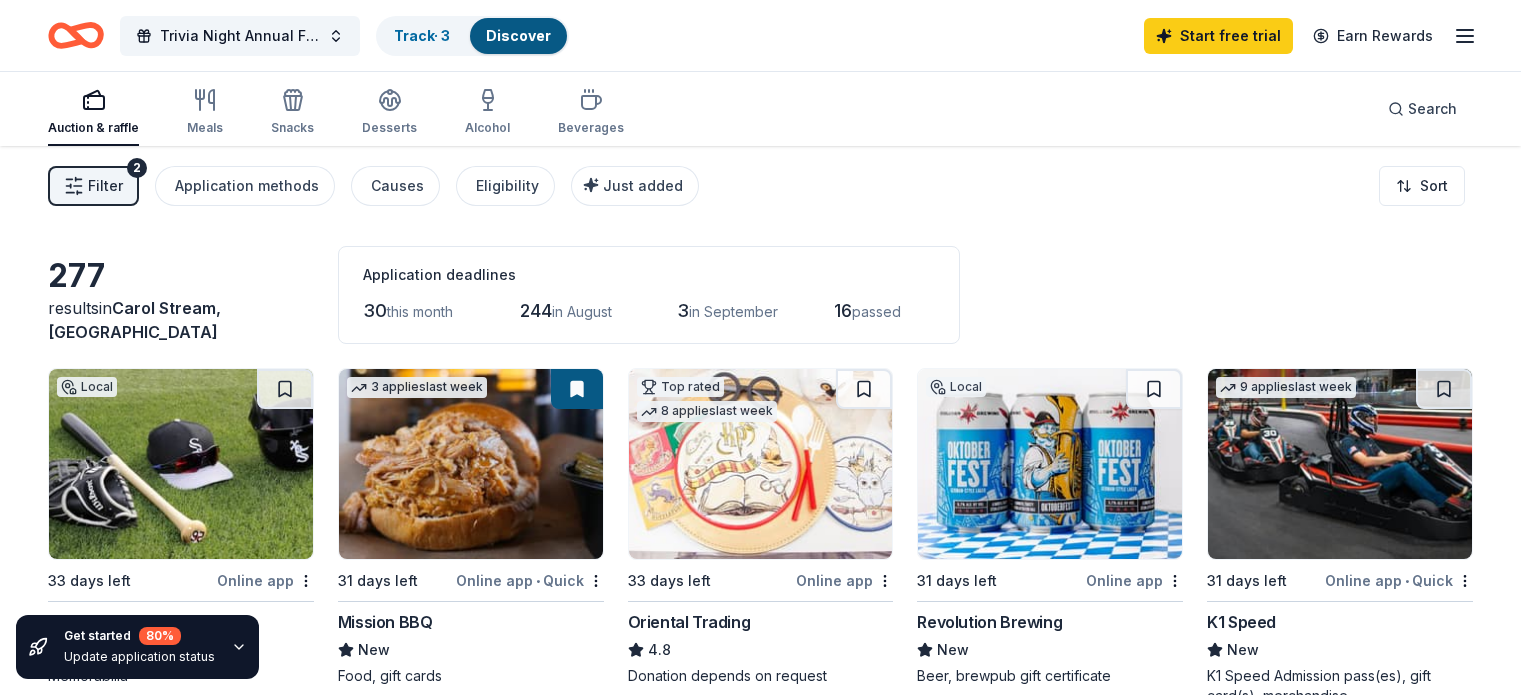 scroll, scrollTop: 0, scrollLeft: 0, axis: both 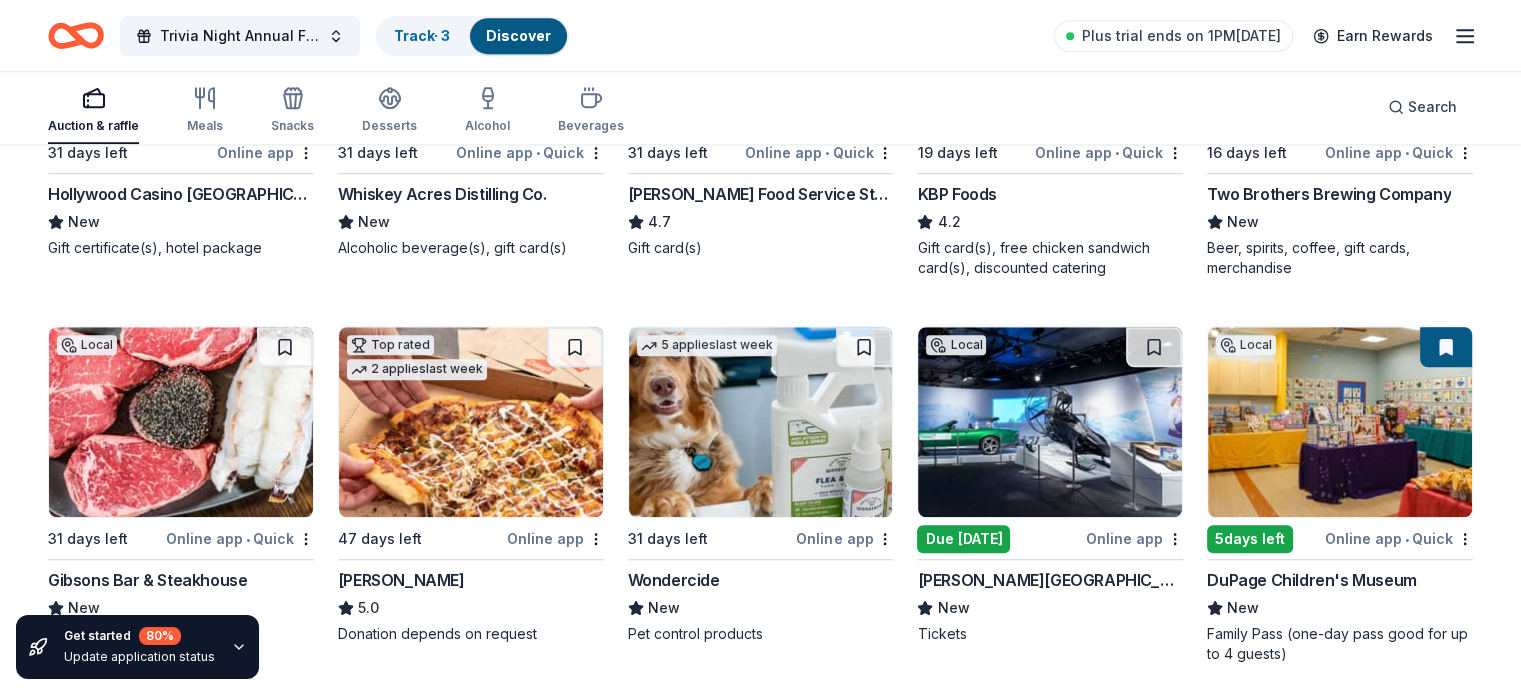 click on "Two Brothers Brewing Company" at bounding box center (1329, 194) 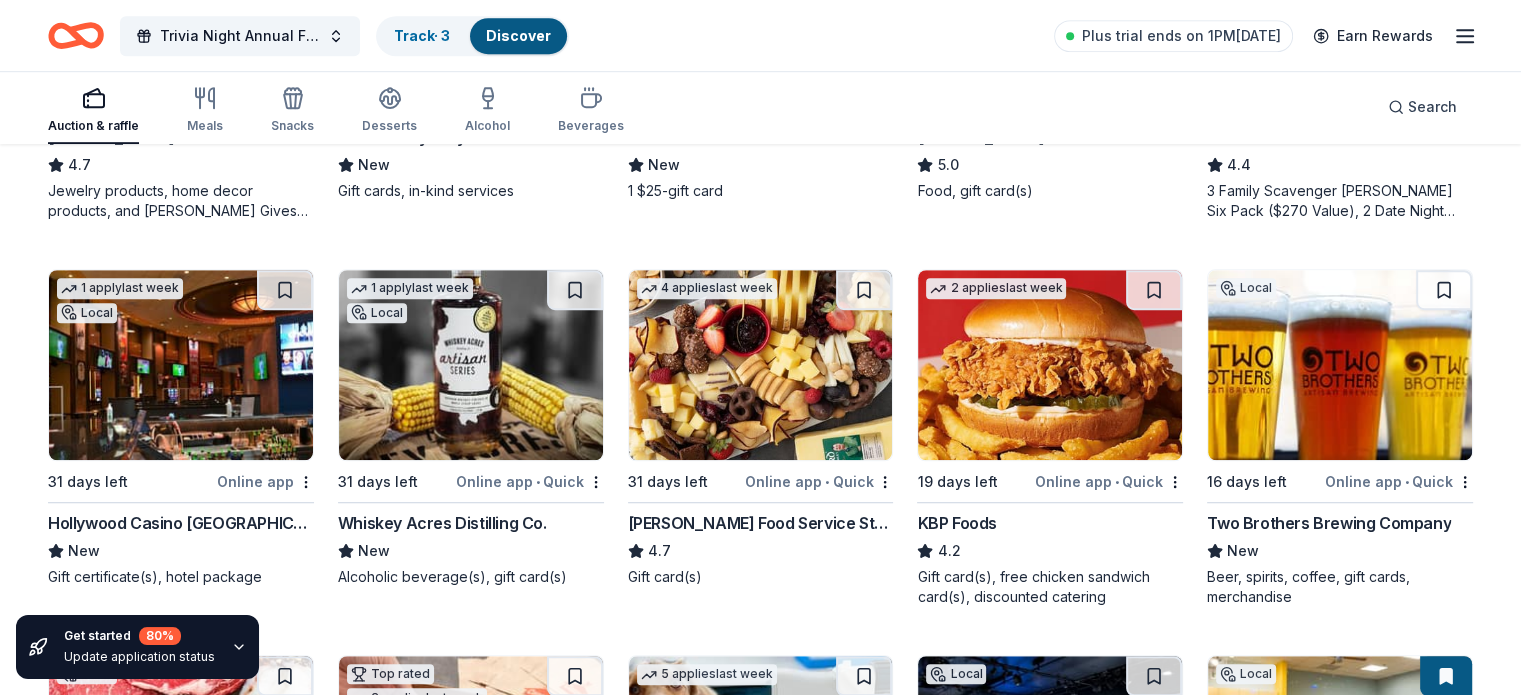 scroll, scrollTop: 1304, scrollLeft: 0, axis: vertical 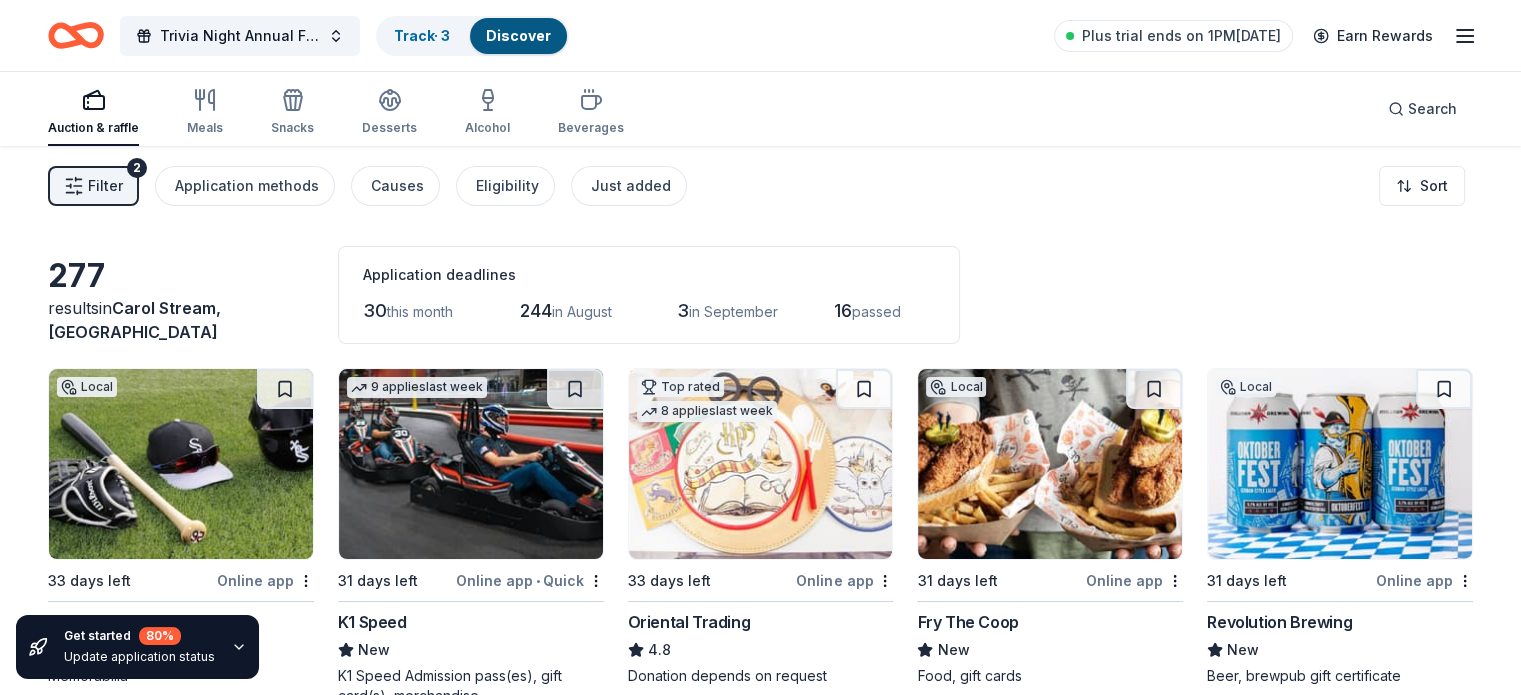 click on "Filter" at bounding box center [105, 186] 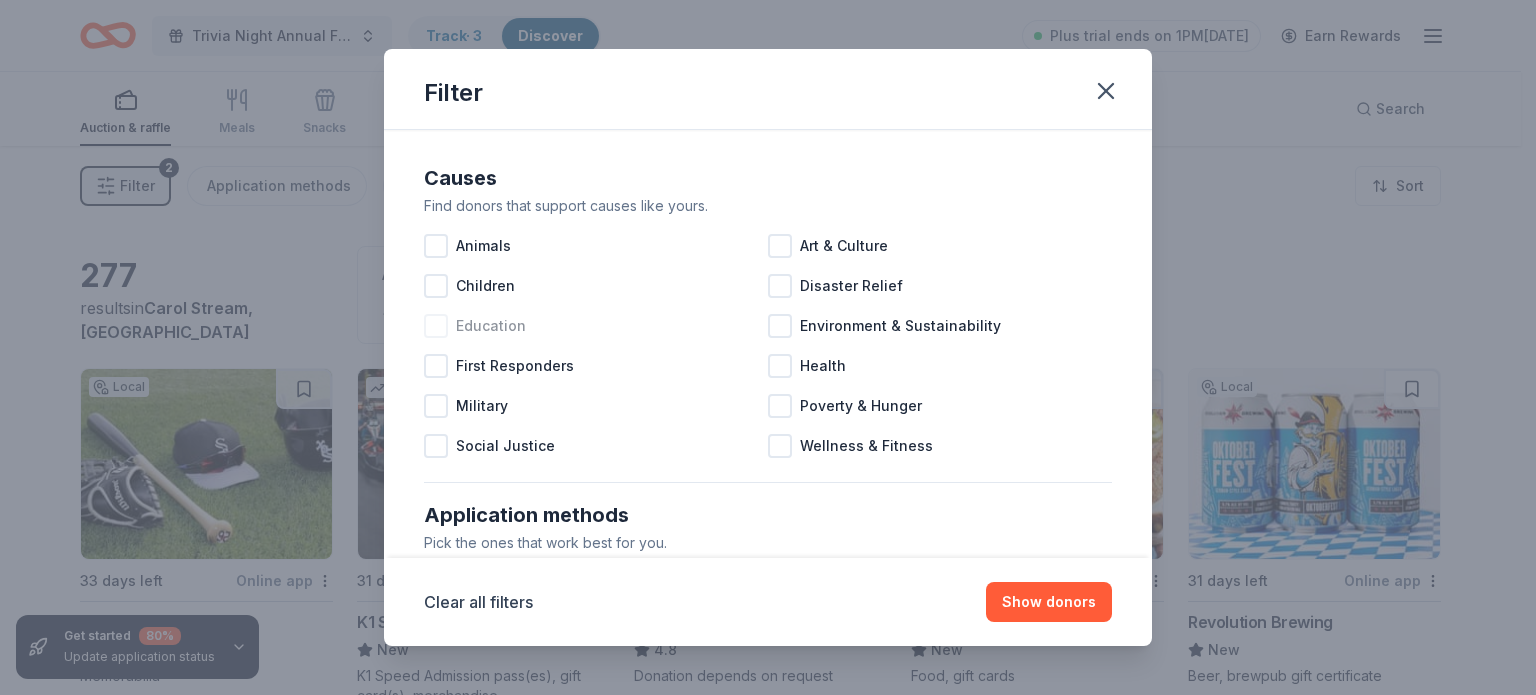 click at bounding box center (436, 326) 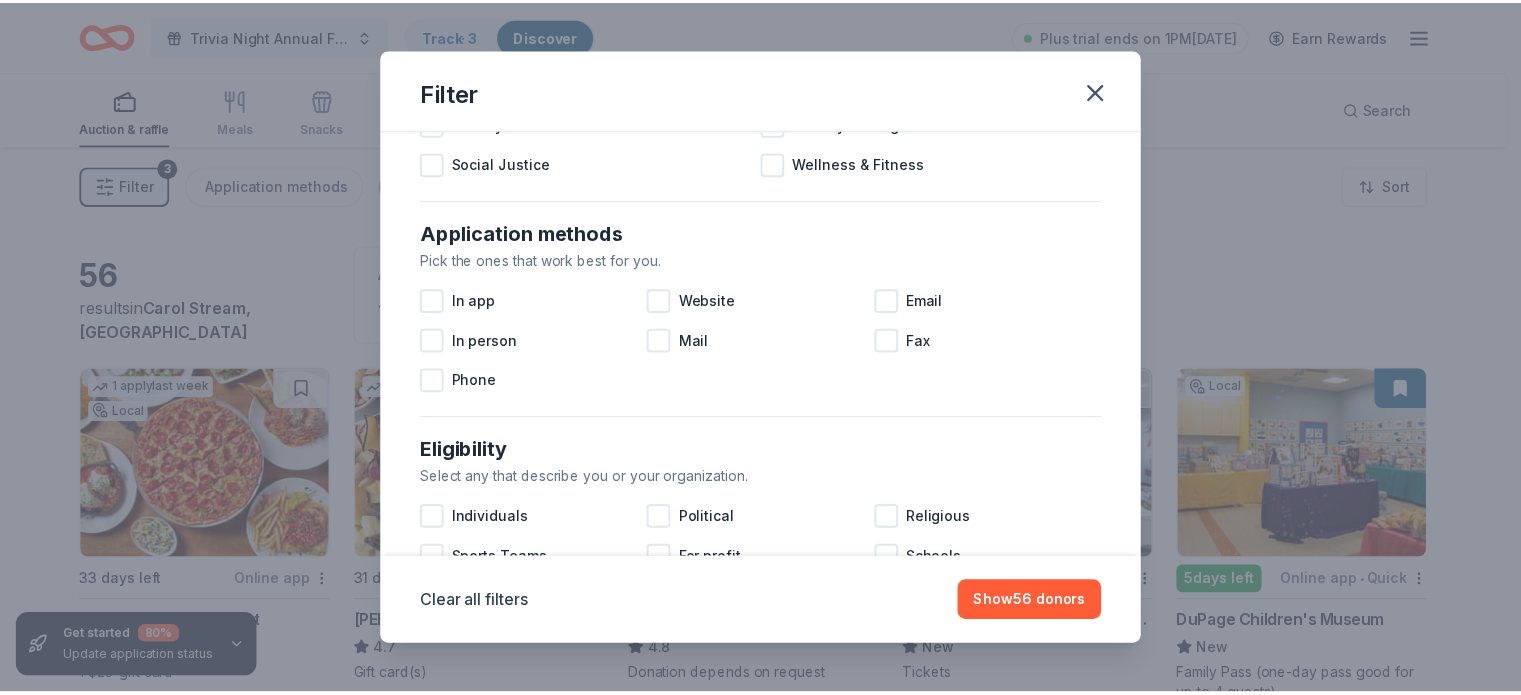 scroll, scrollTop: 0, scrollLeft: 0, axis: both 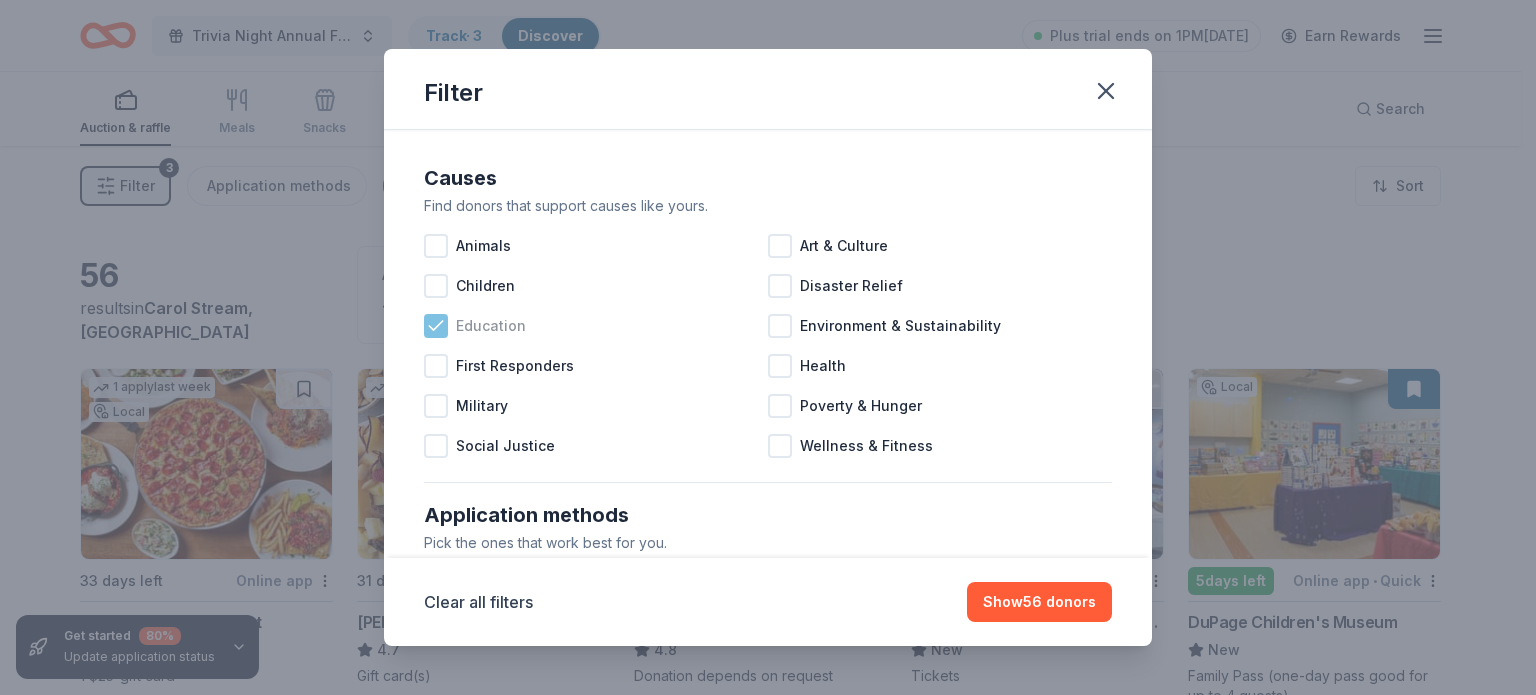 click 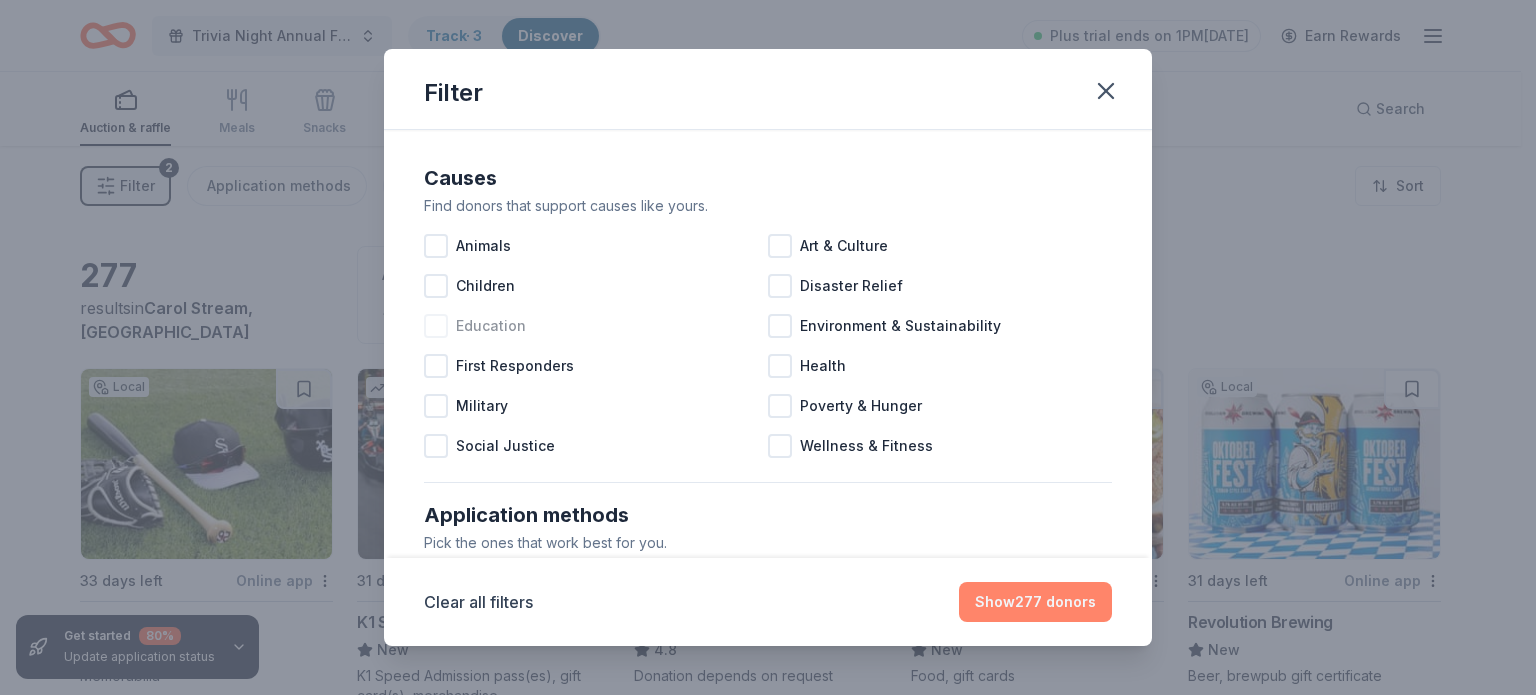 click on "Show  277   donors" at bounding box center [1035, 602] 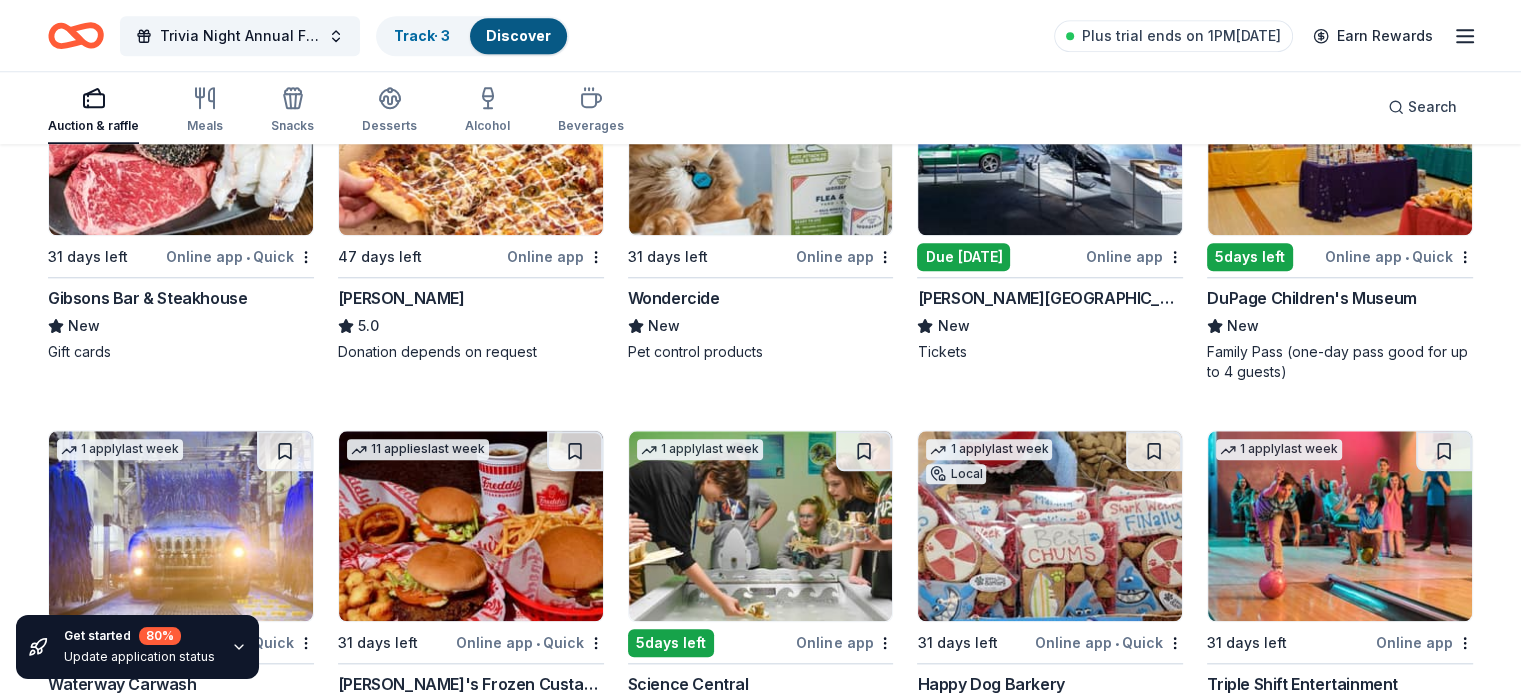 scroll, scrollTop: 1892, scrollLeft: 0, axis: vertical 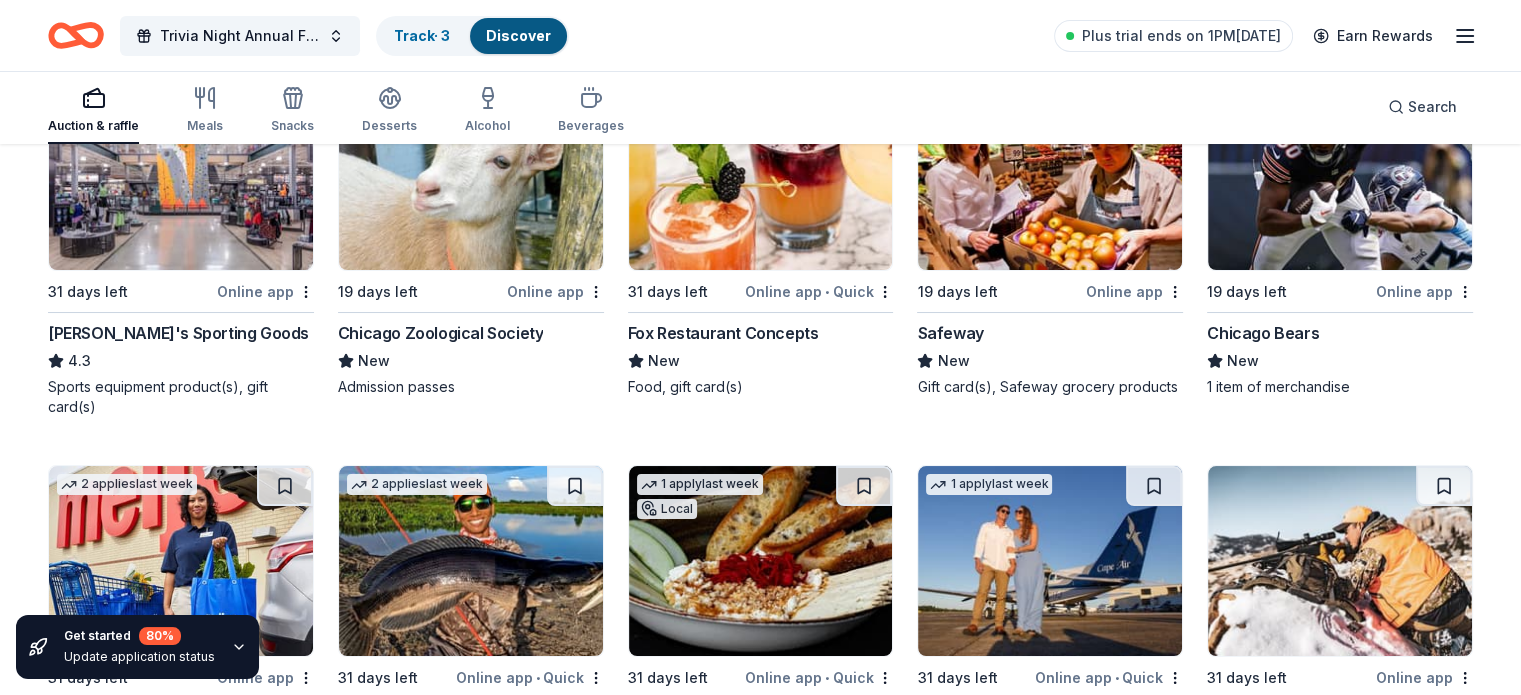 click at bounding box center (471, 175) 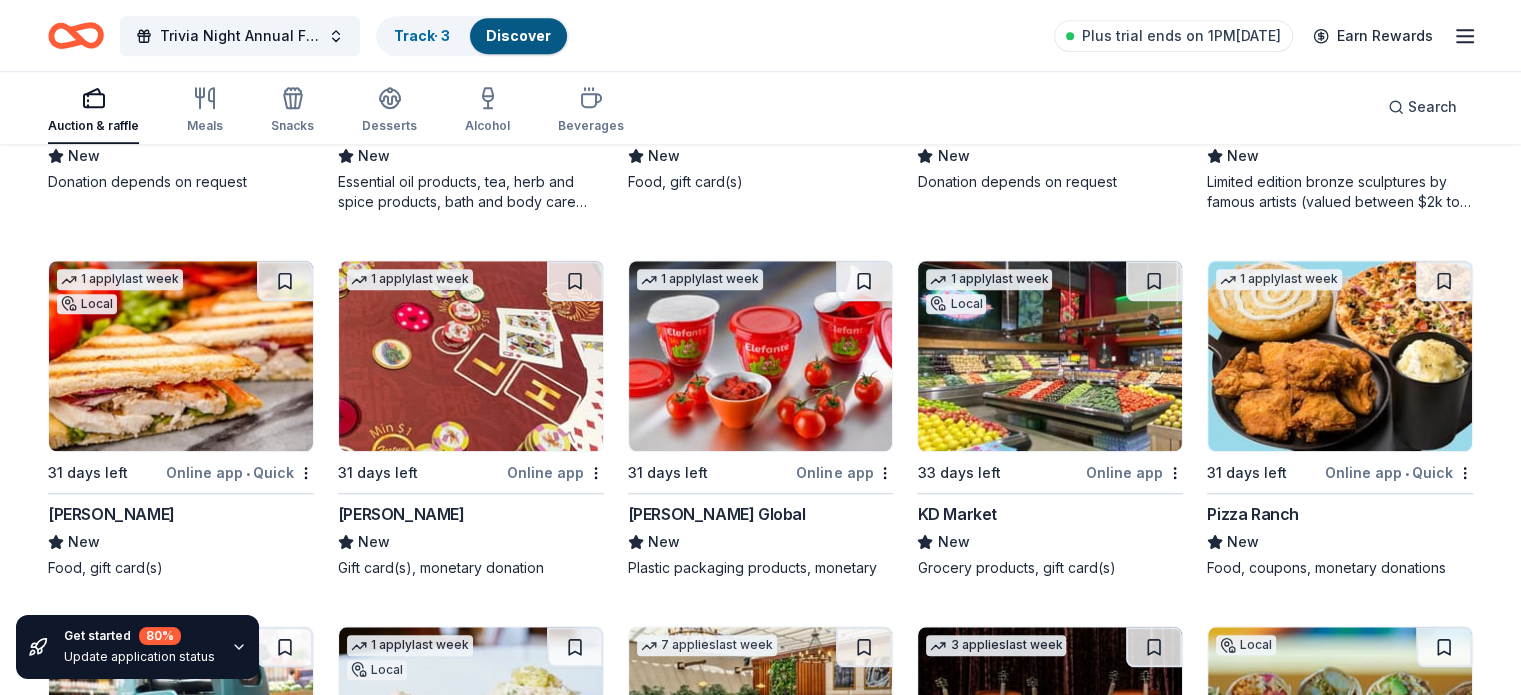 scroll, scrollTop: 9350, scrollLeft: 0, axis: vertical 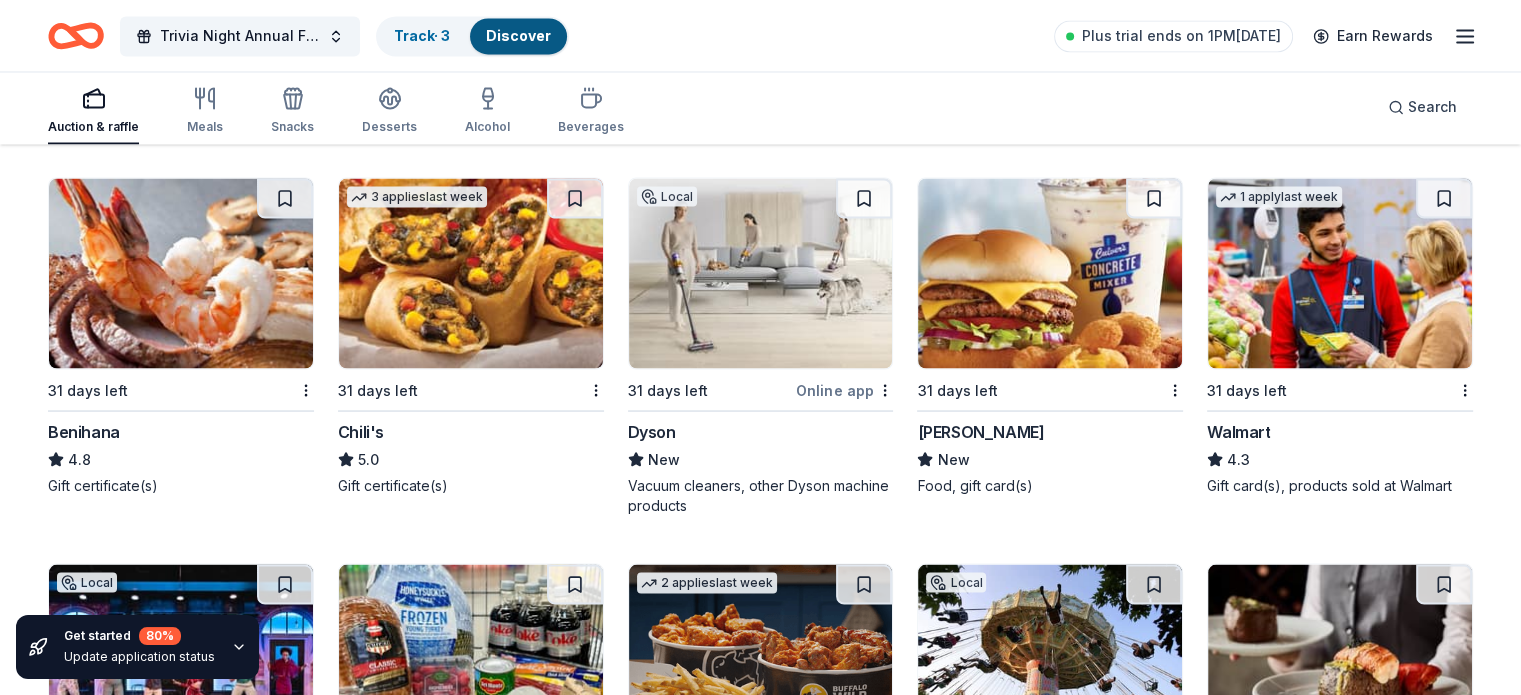 click at bounding box center [471, 273] 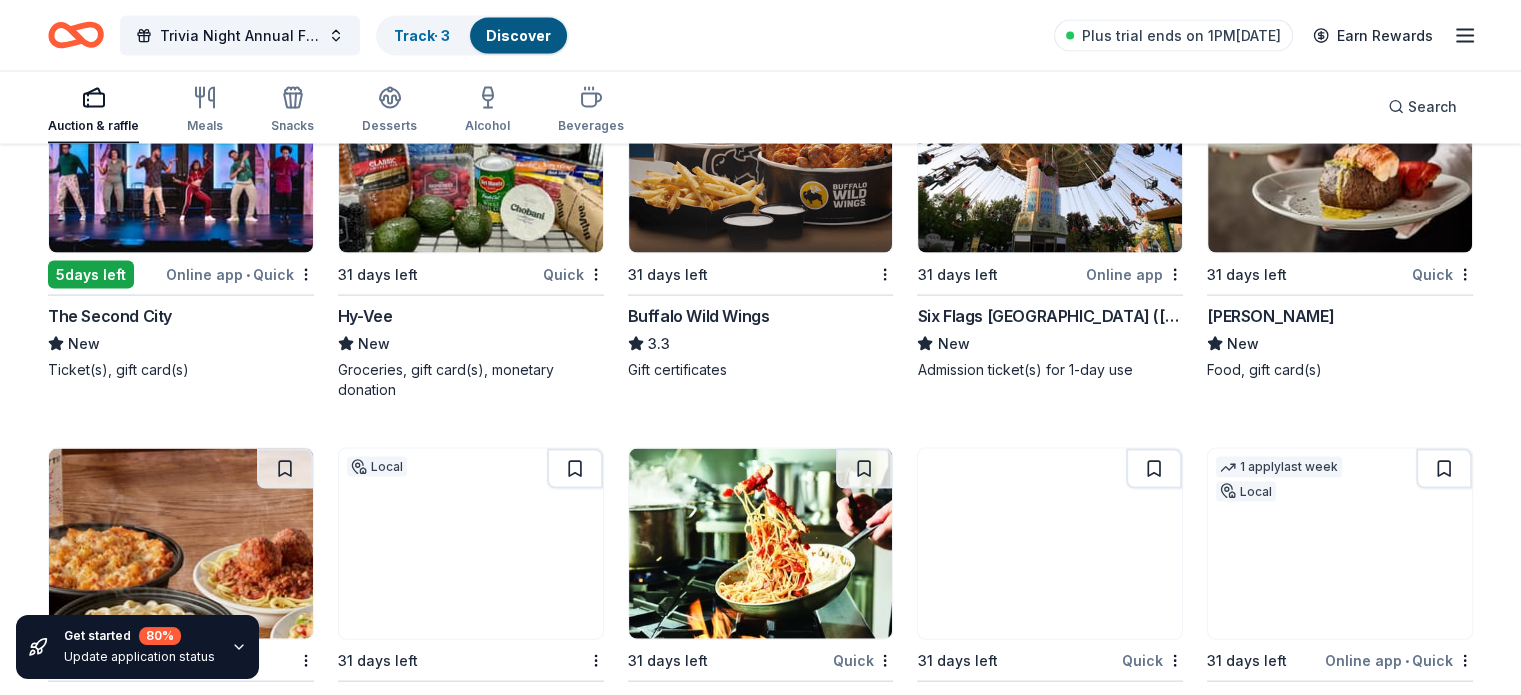 scroll, scrollTop: 11893, scrollLeft: 0, axis: vertical 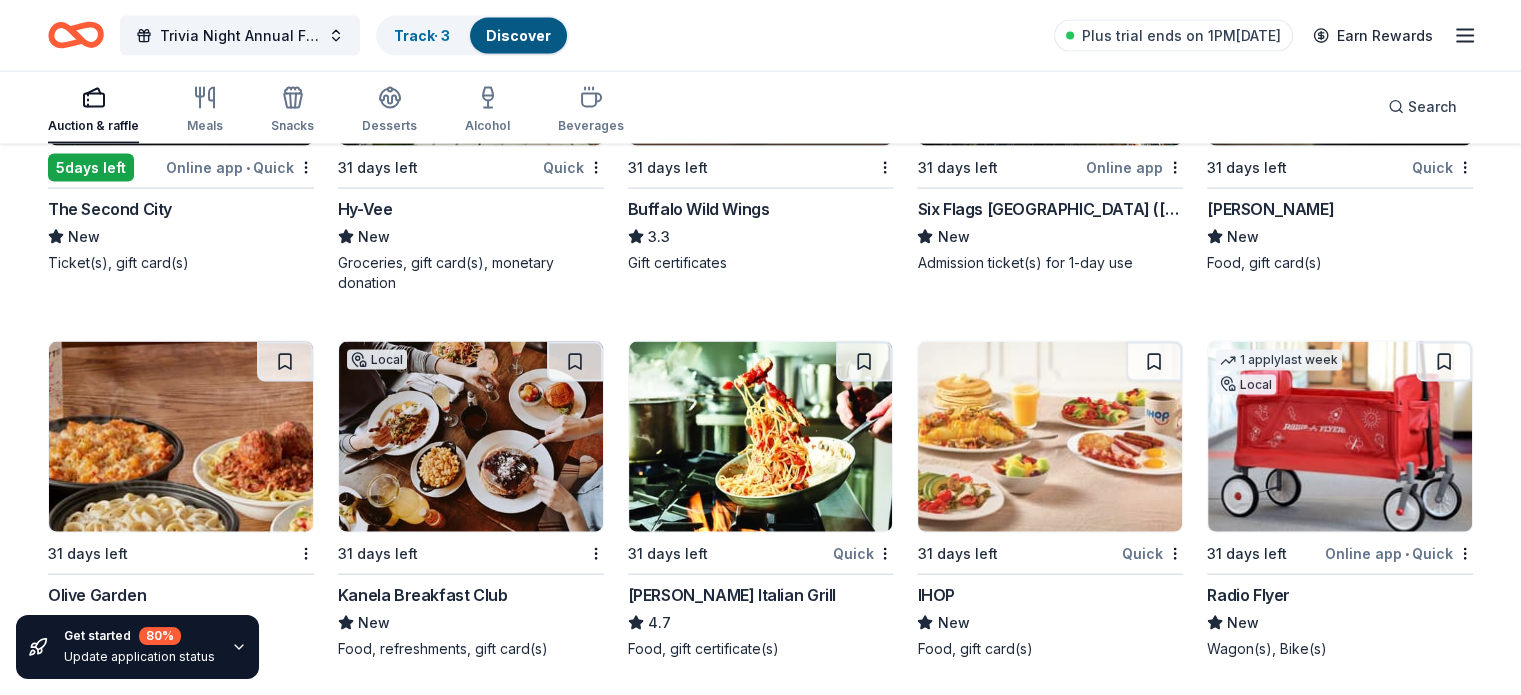 click on "Six Flags Great America (Gurnee)" at bounding box center (1050, 209) 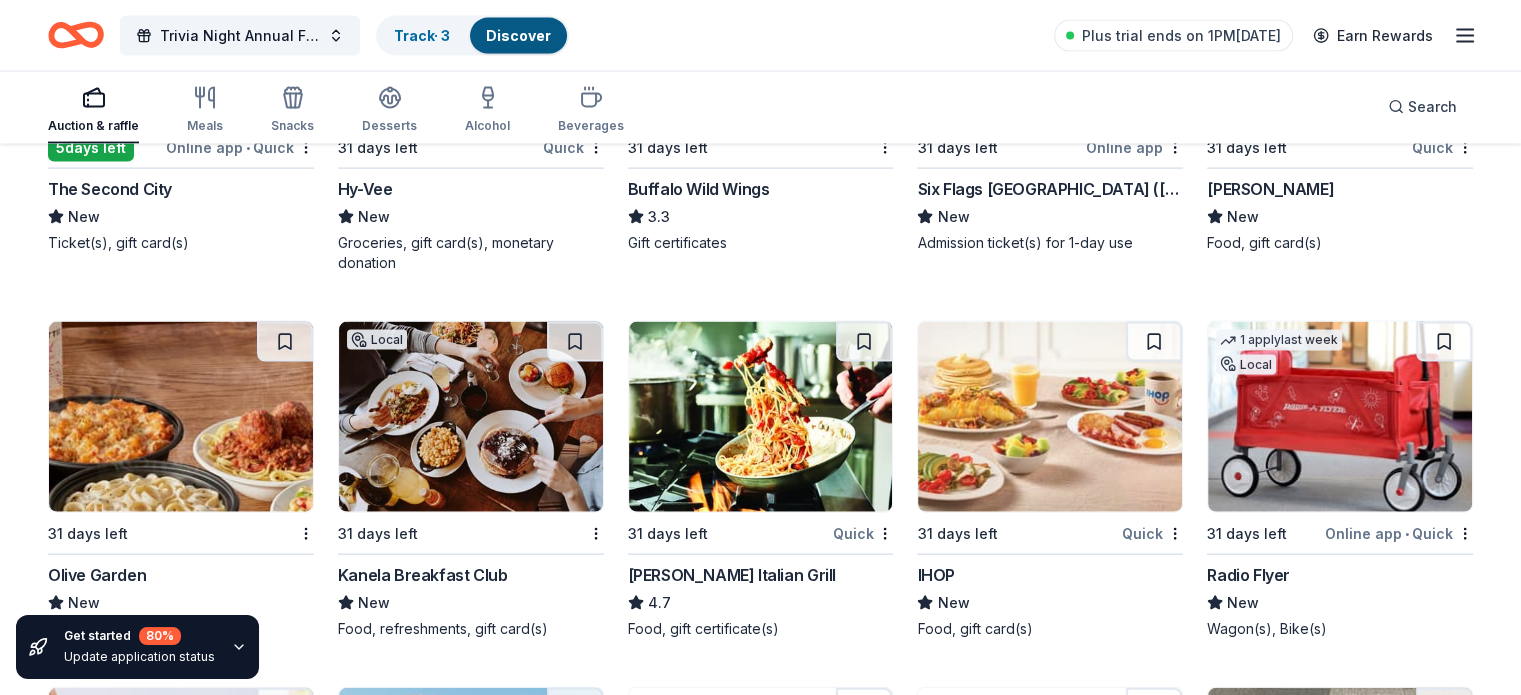 scroll, scrollTop: 11864, scrollLeft: 0, axis: vertical 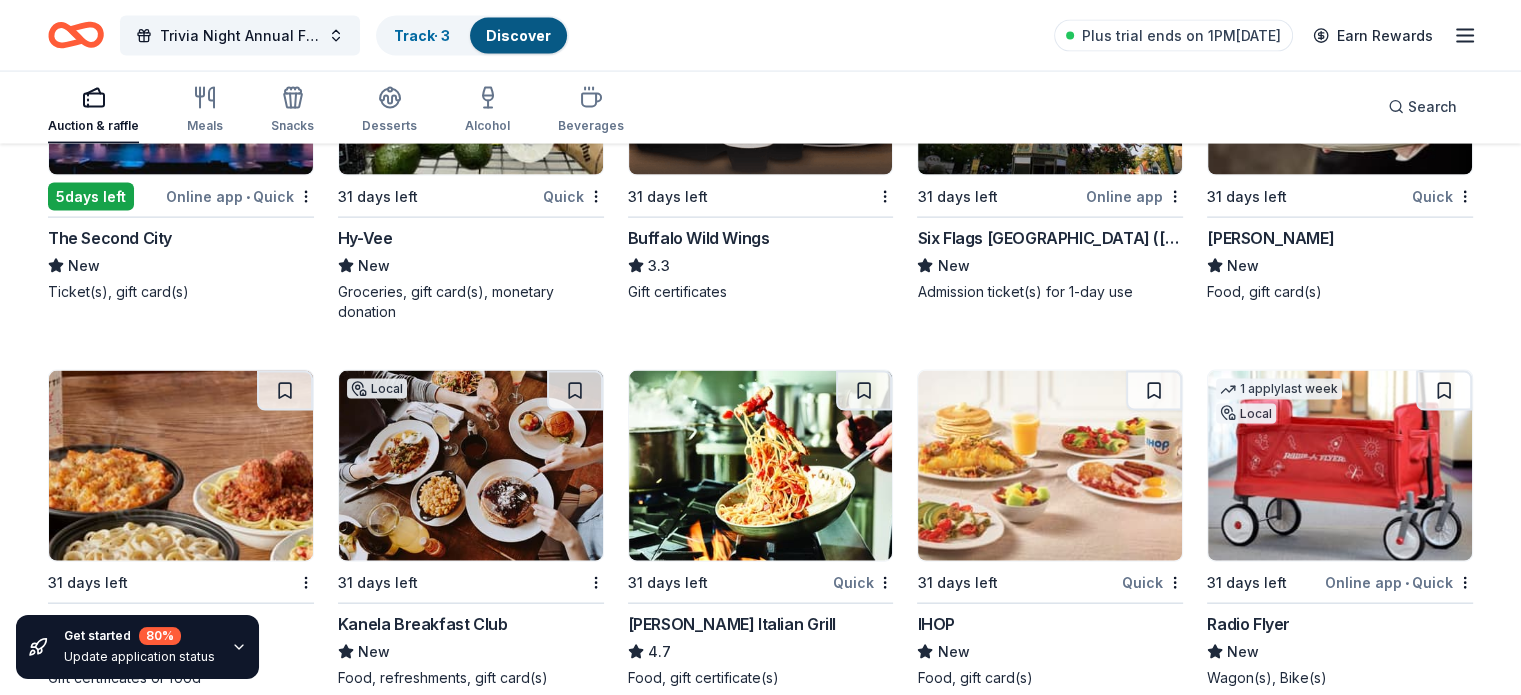 click at bounding box center (1340, 466) 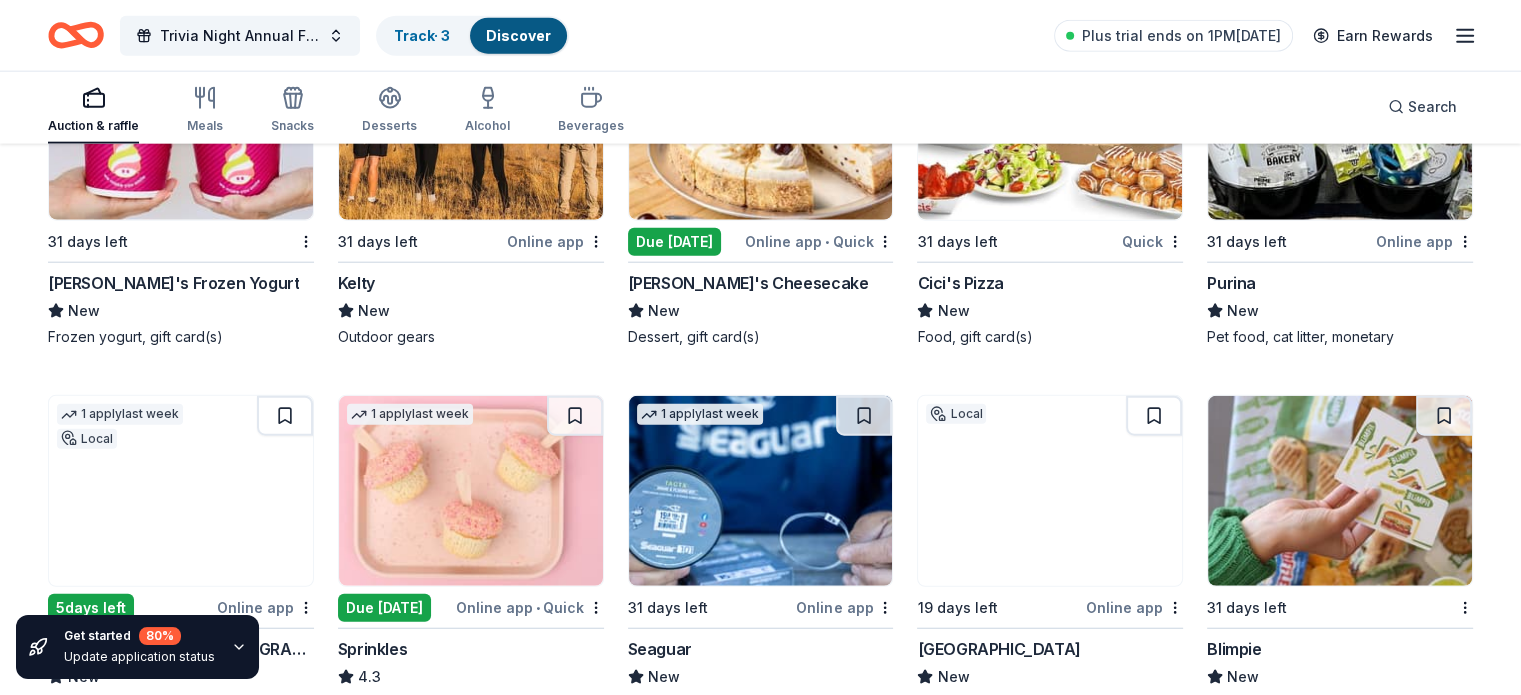 scroll, scrollTop: 12740, scrollLeft: 0, axis: vertical 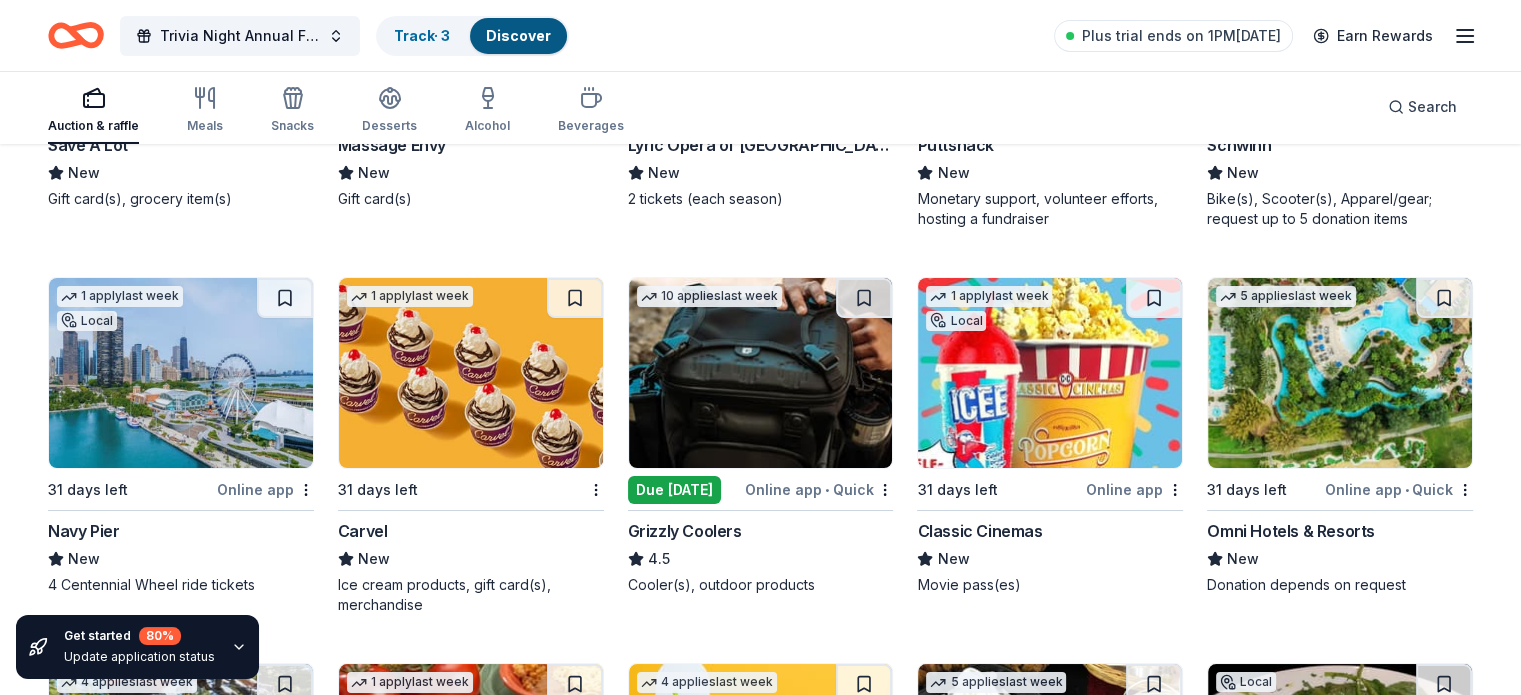 click at bounding box center (1050, 373) 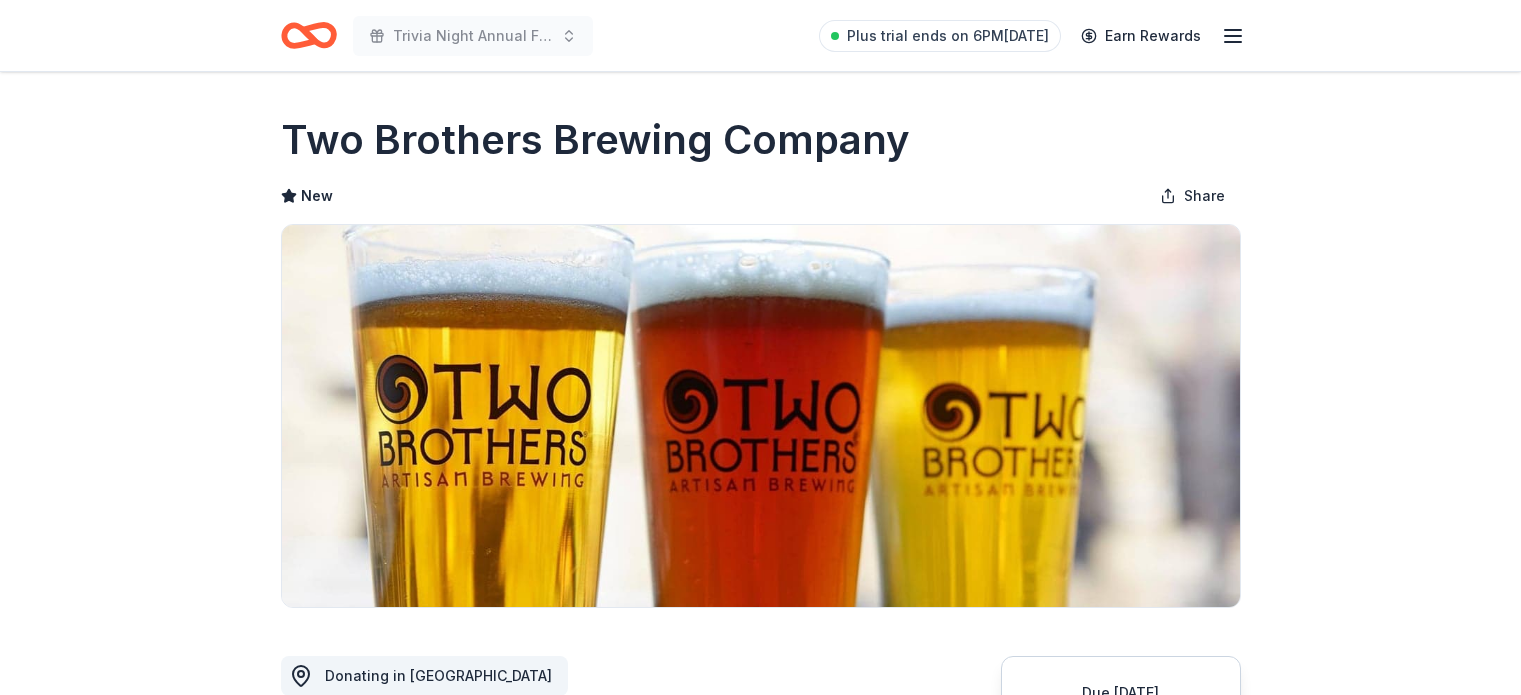 scroll, scrollTop: 0, scrollLeft: 0, axis: both 